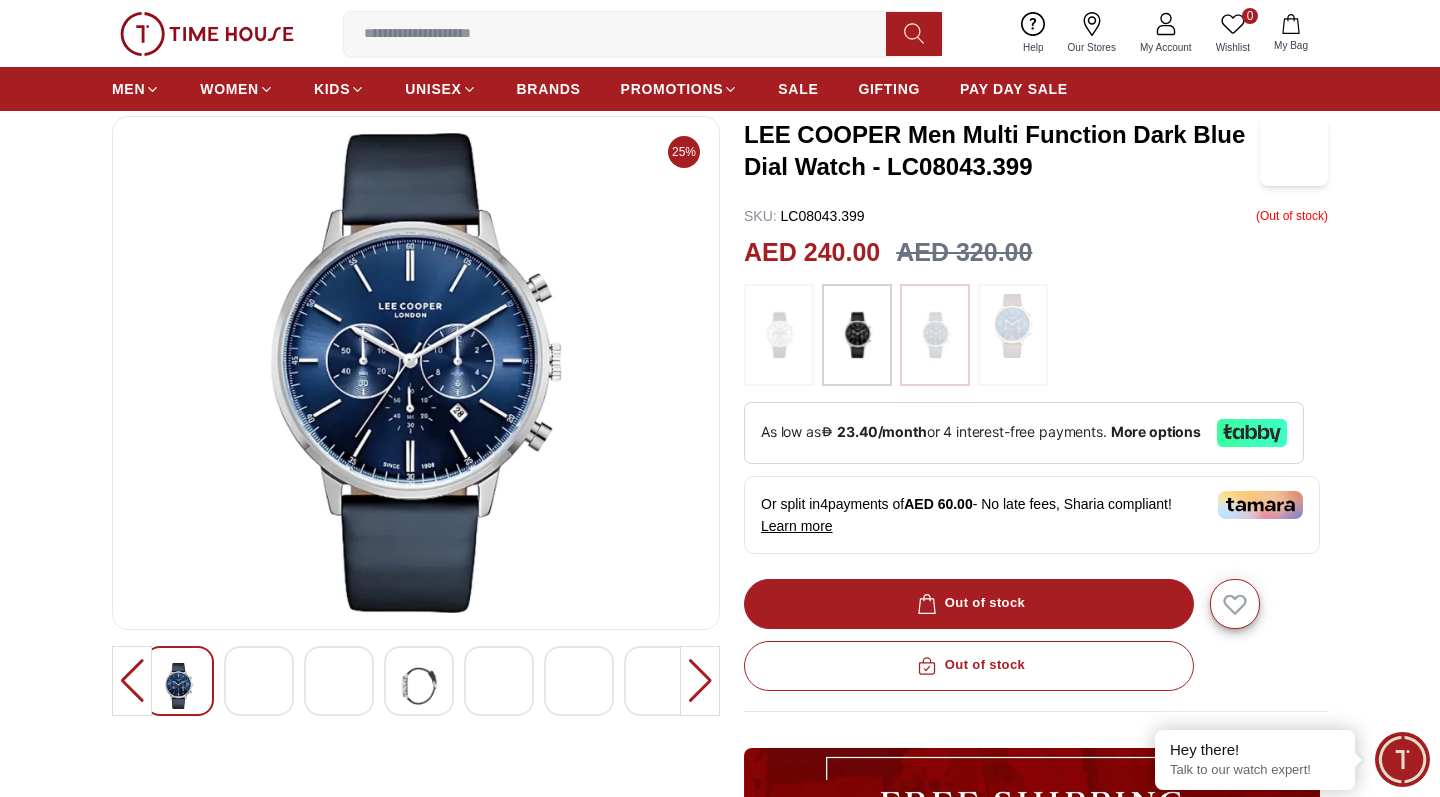 scroll, scrollTop: 125, scrollLeft: 0, axis: vertical 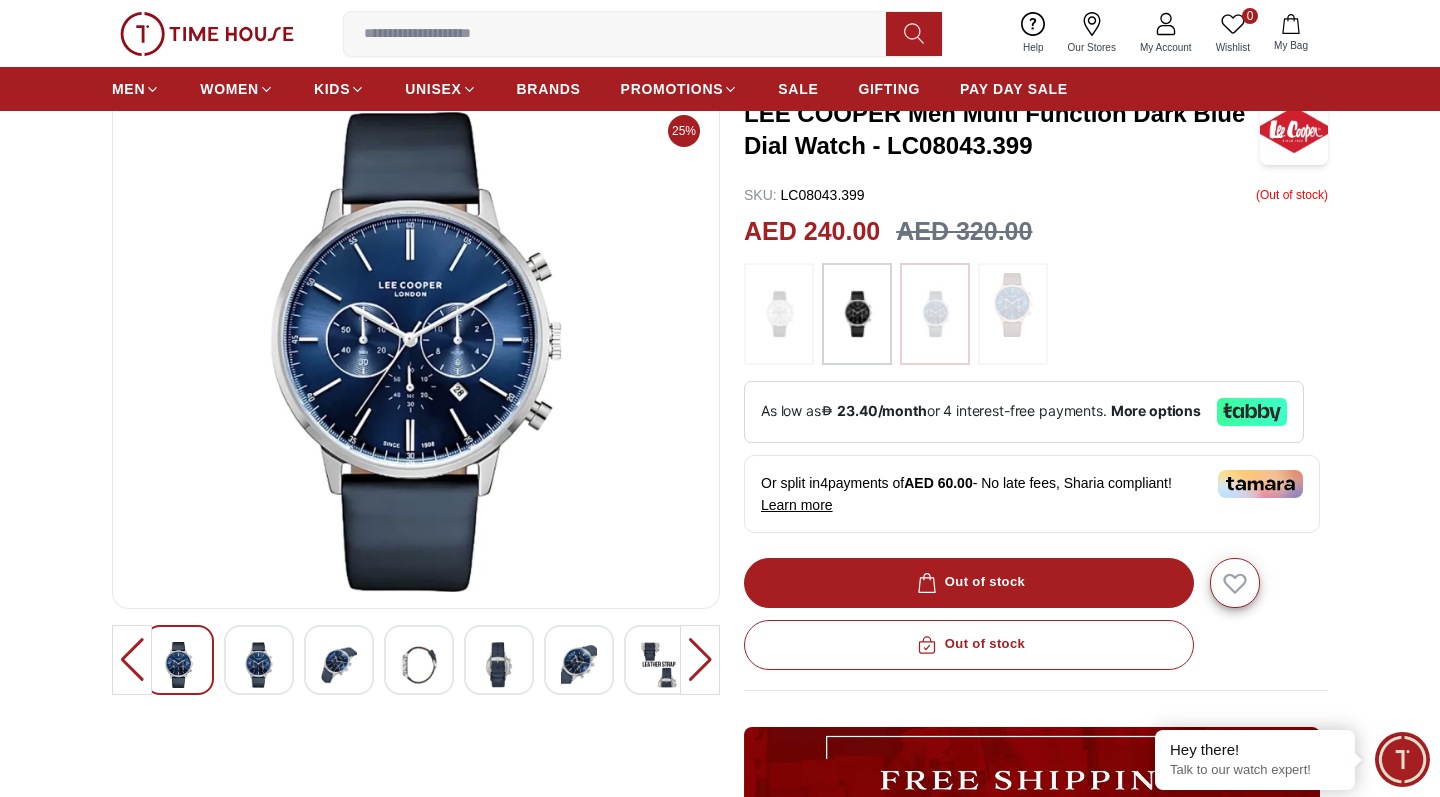 click at bounding box center (857, 314) 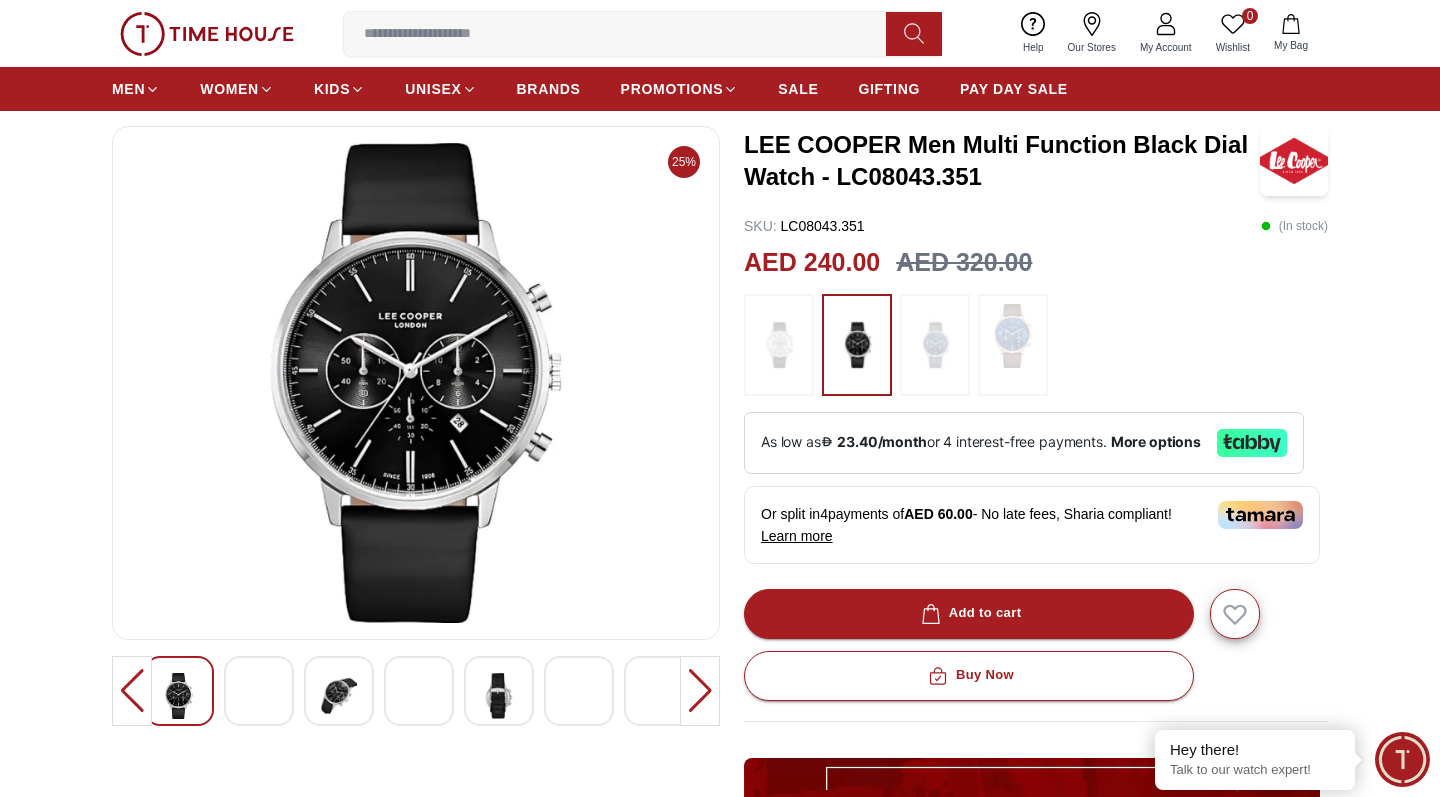 scroll, scrollTop: 95, scrollLeft: 0, axis: vertical 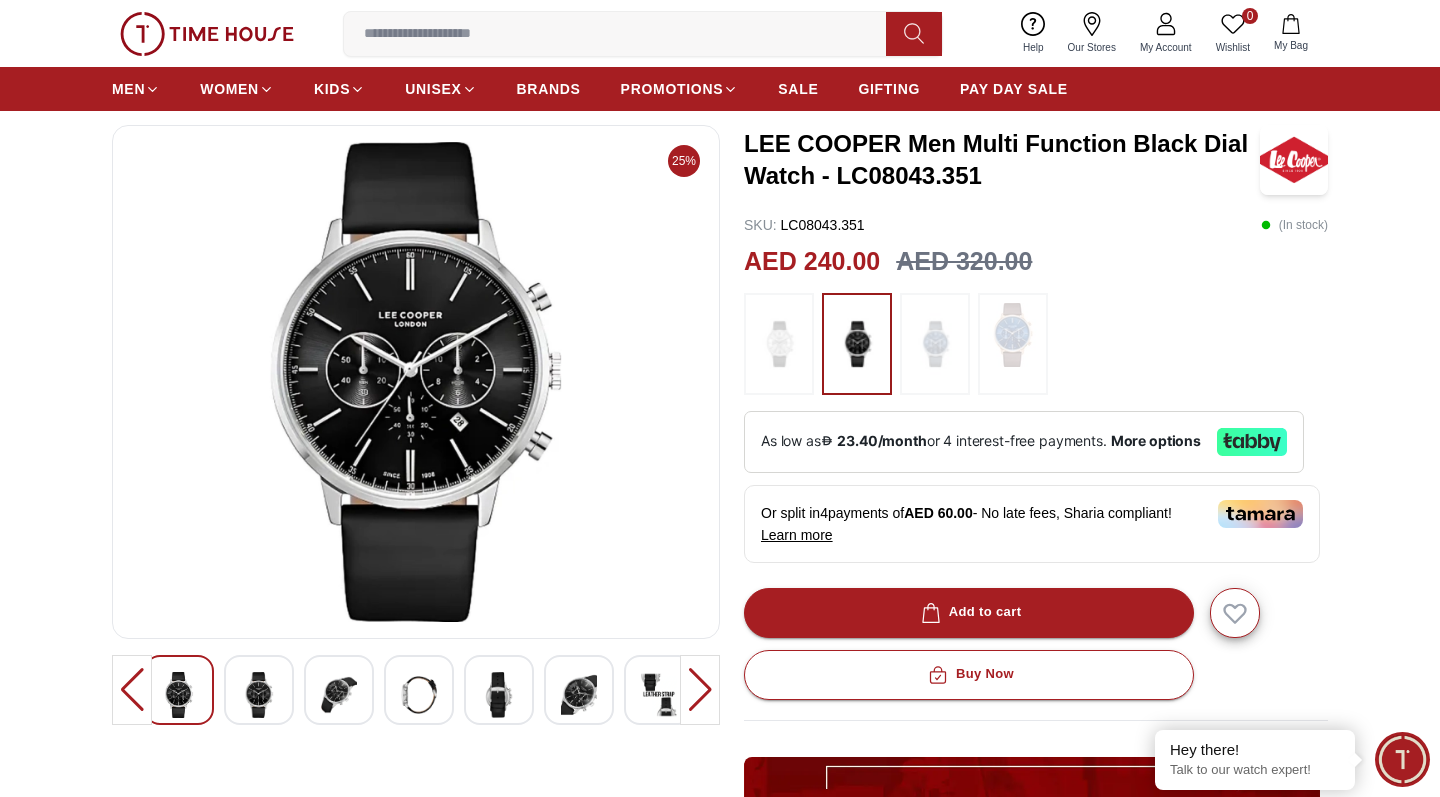 click at bounding box center (259, 695) 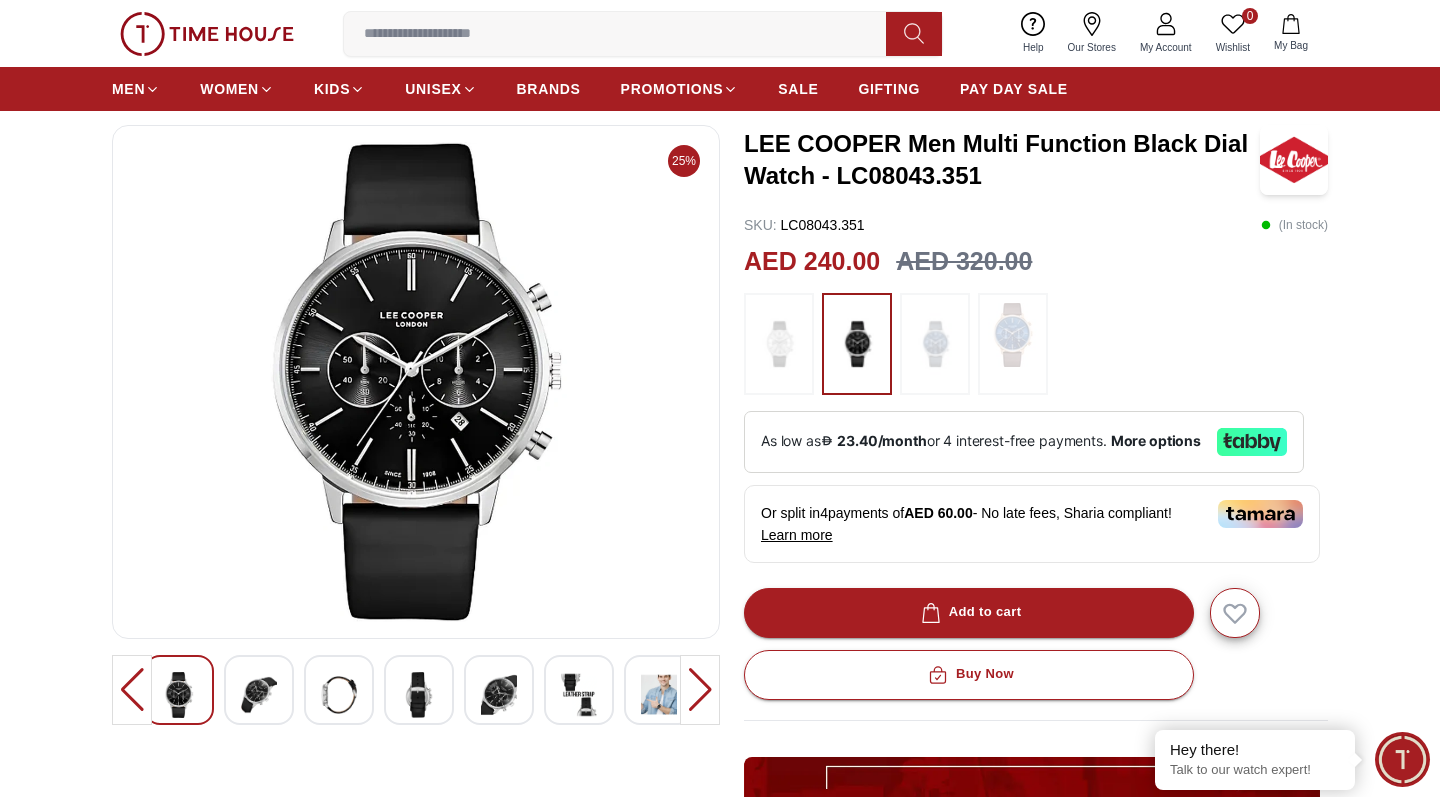 click at bounding box center (259, 695) 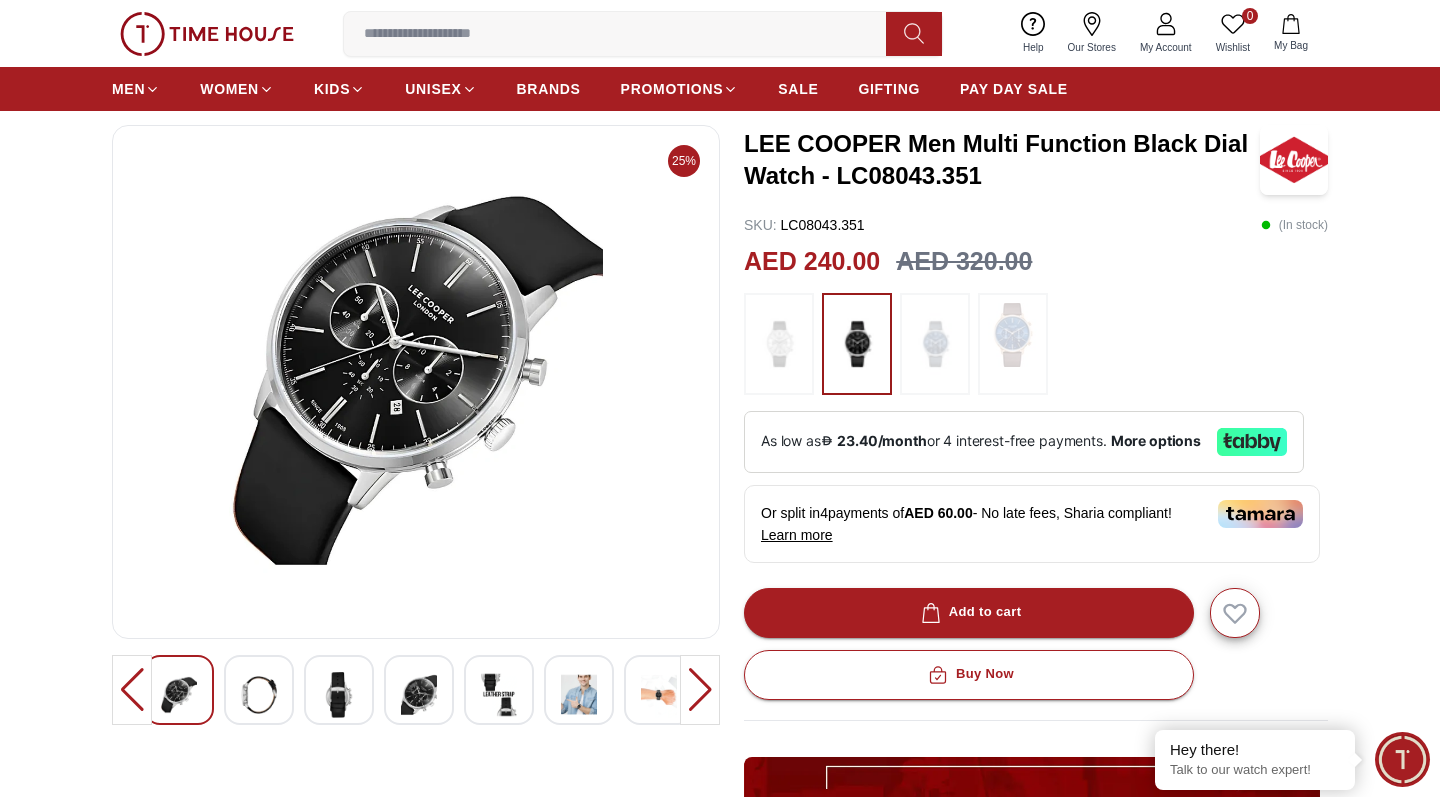 click at bounding box center [259, 695] 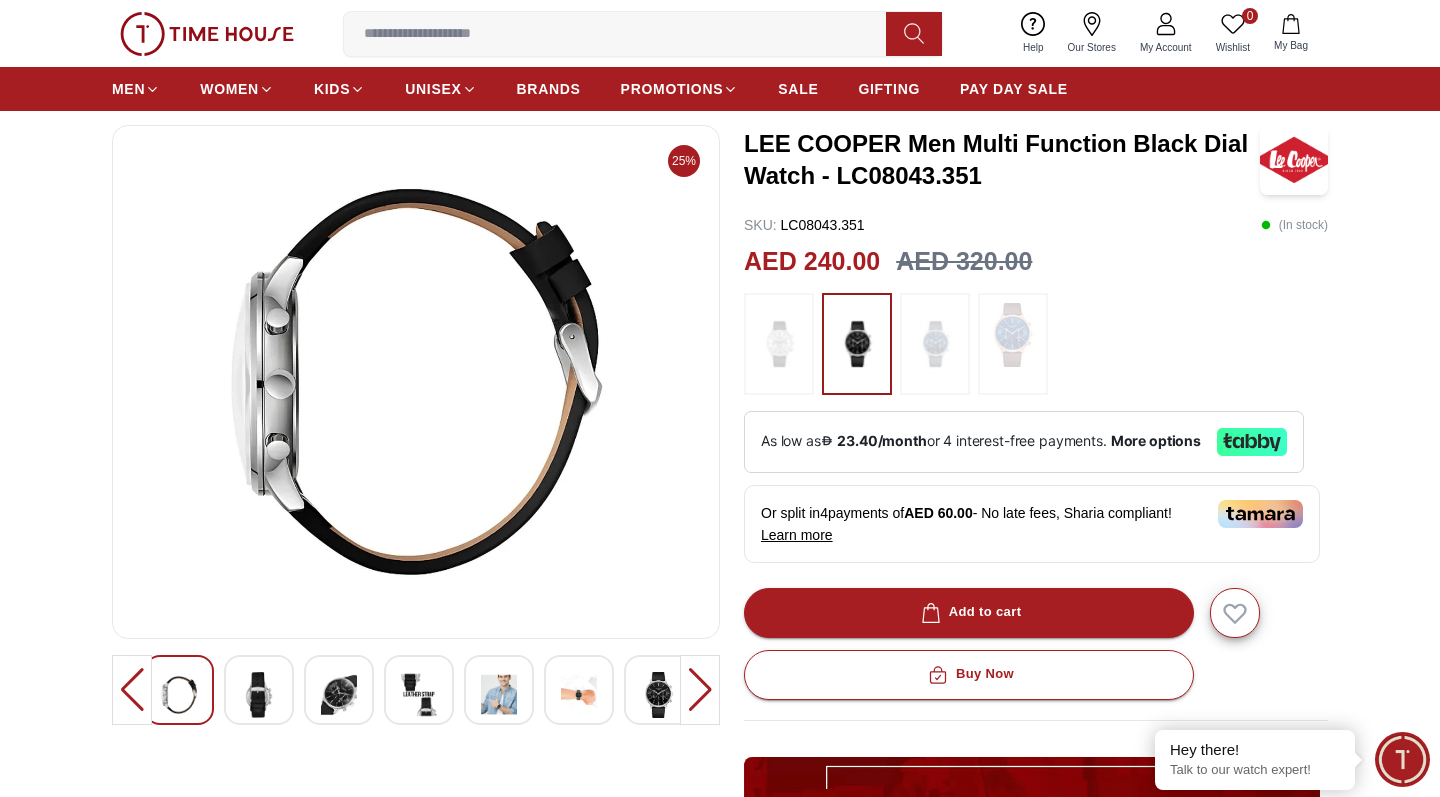click at bounding box center (339, 695) 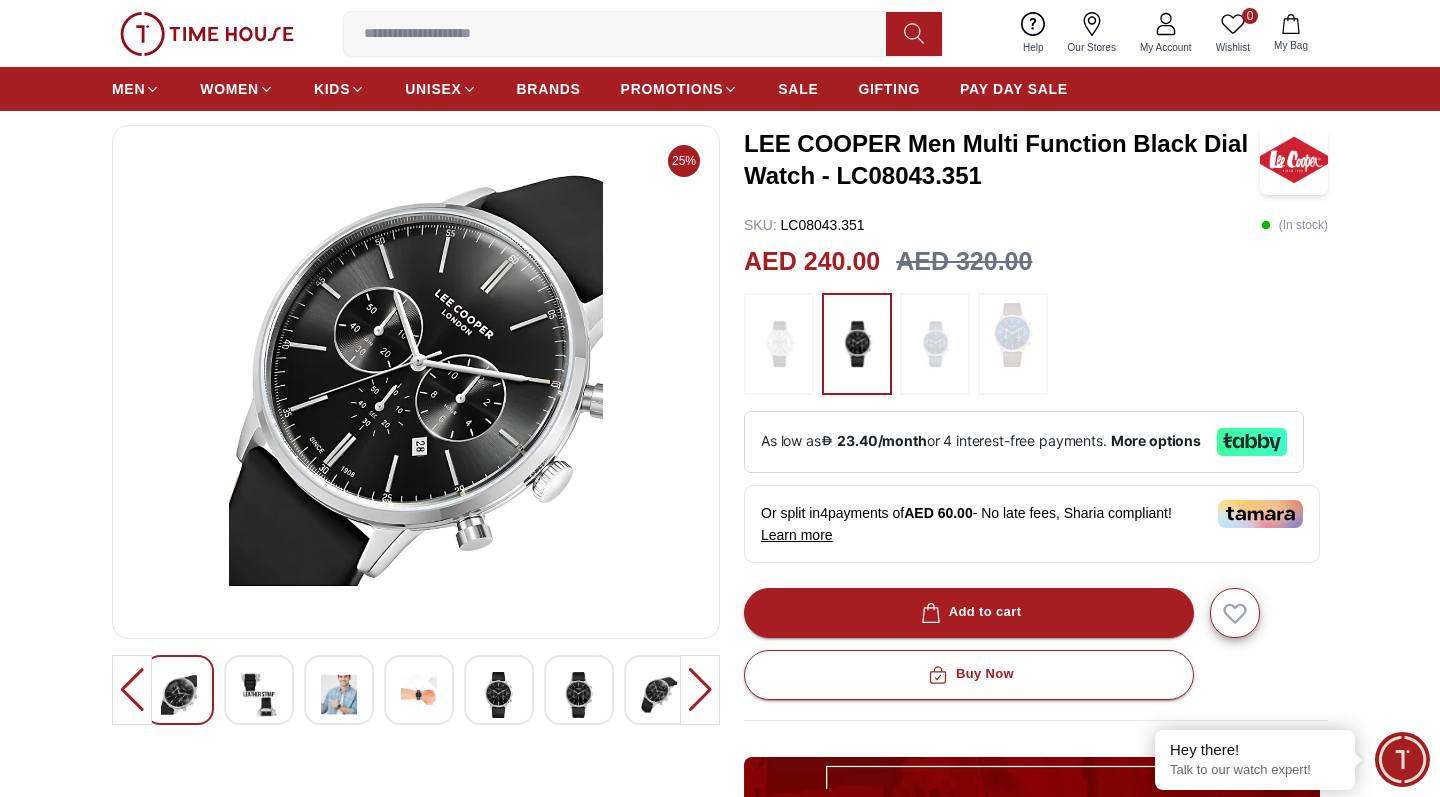 click at bounding box center (499, 695) 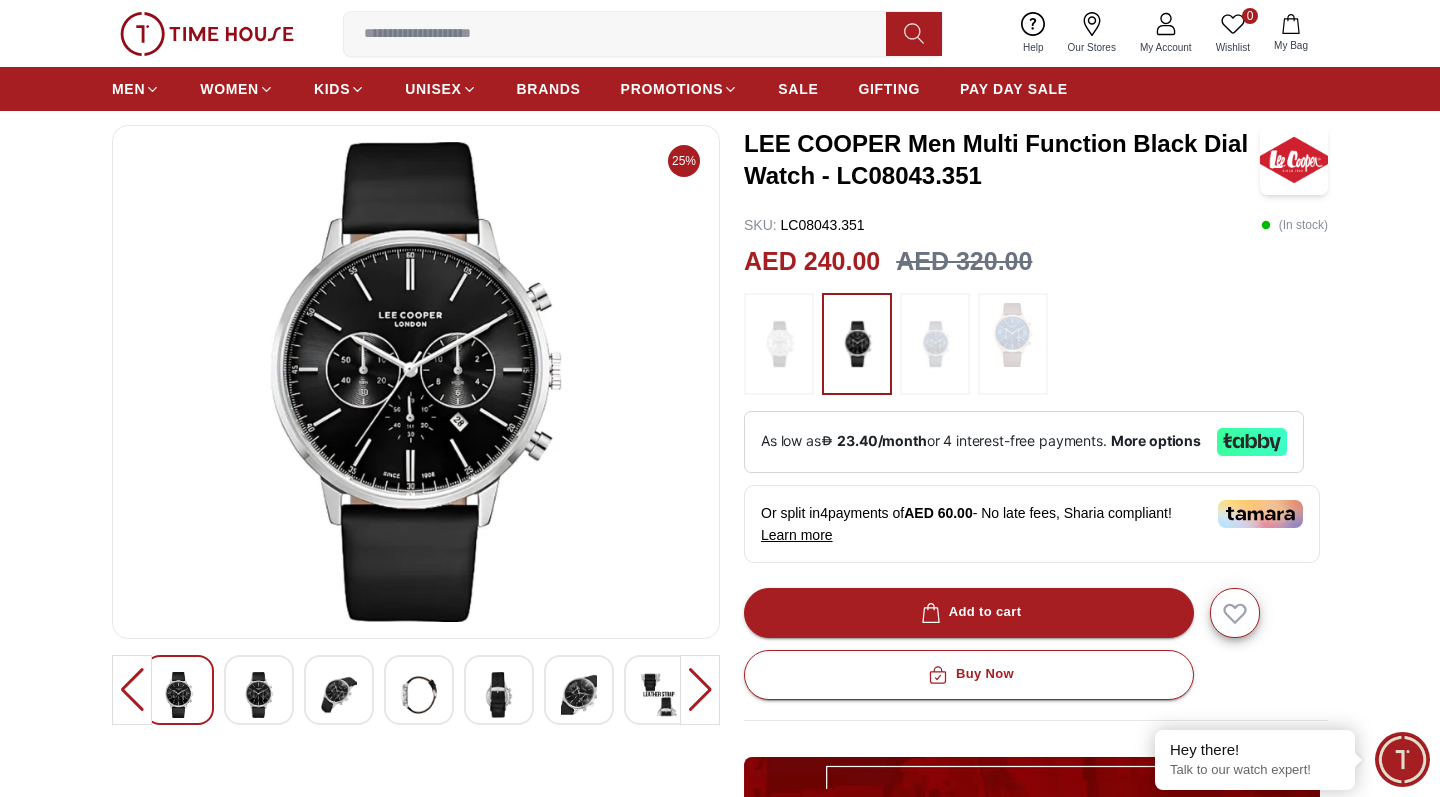 click at bounding box center [700, 690] 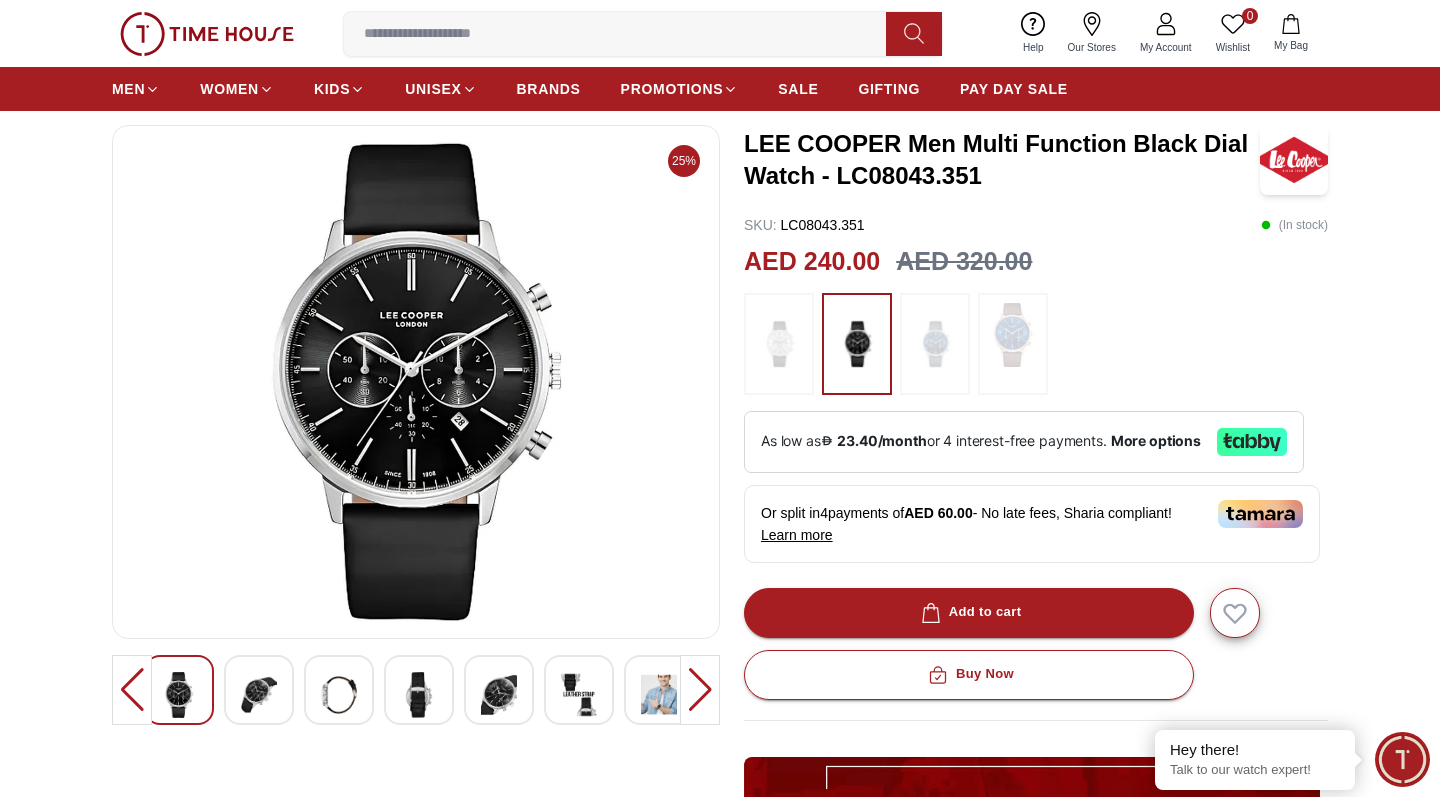 click at bounding box center [779, 344] 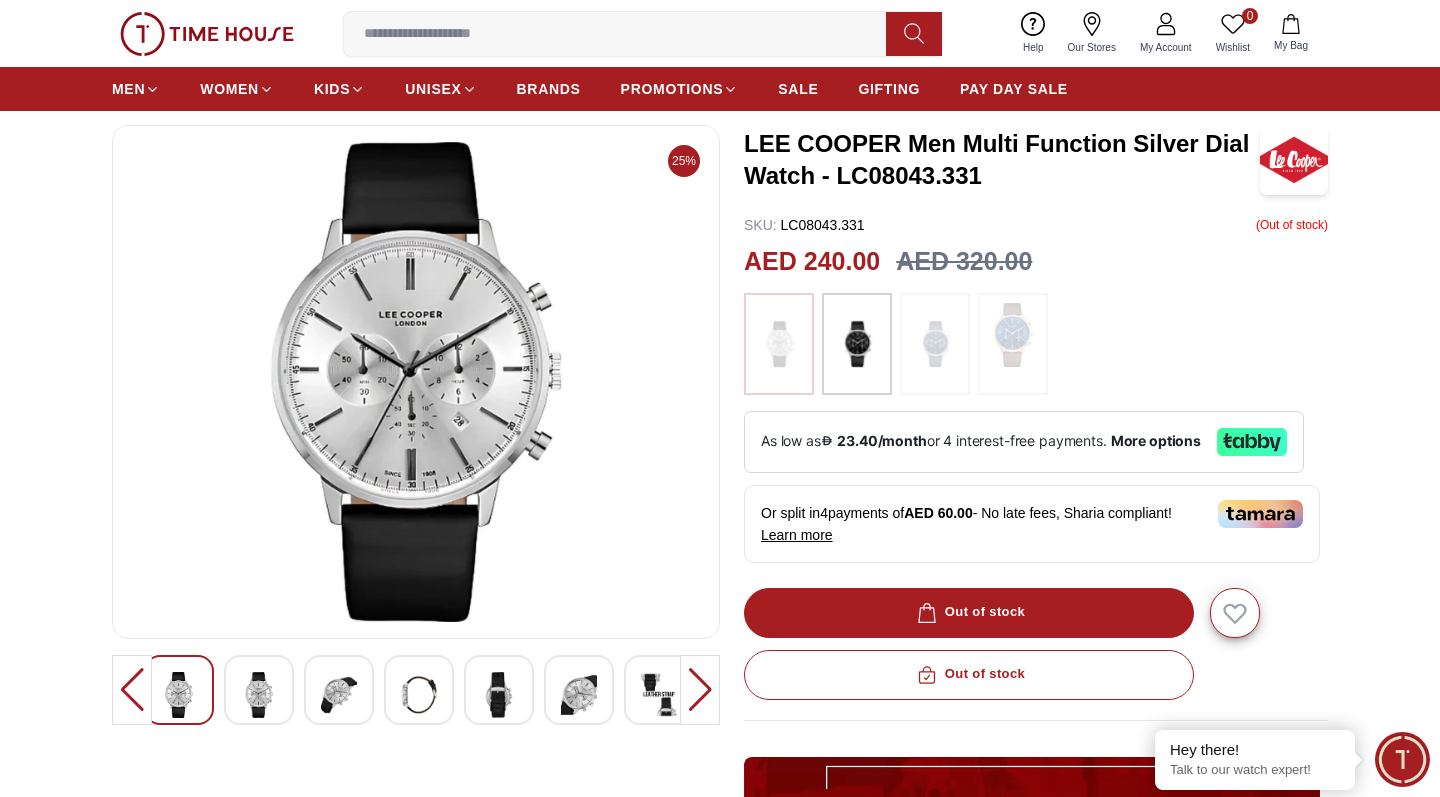 click at bounding box center [857, 344] 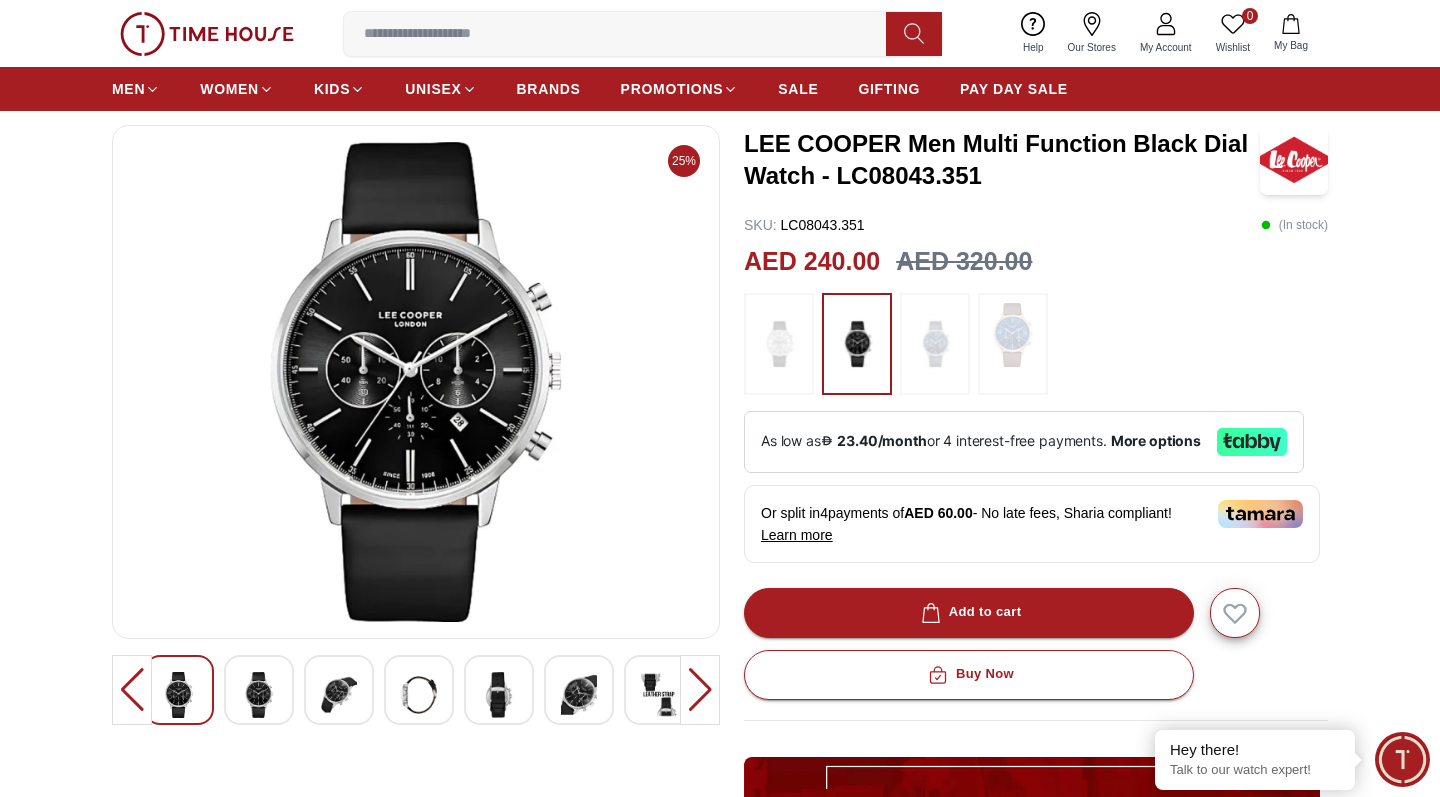 click at bounding box center (579, 695) 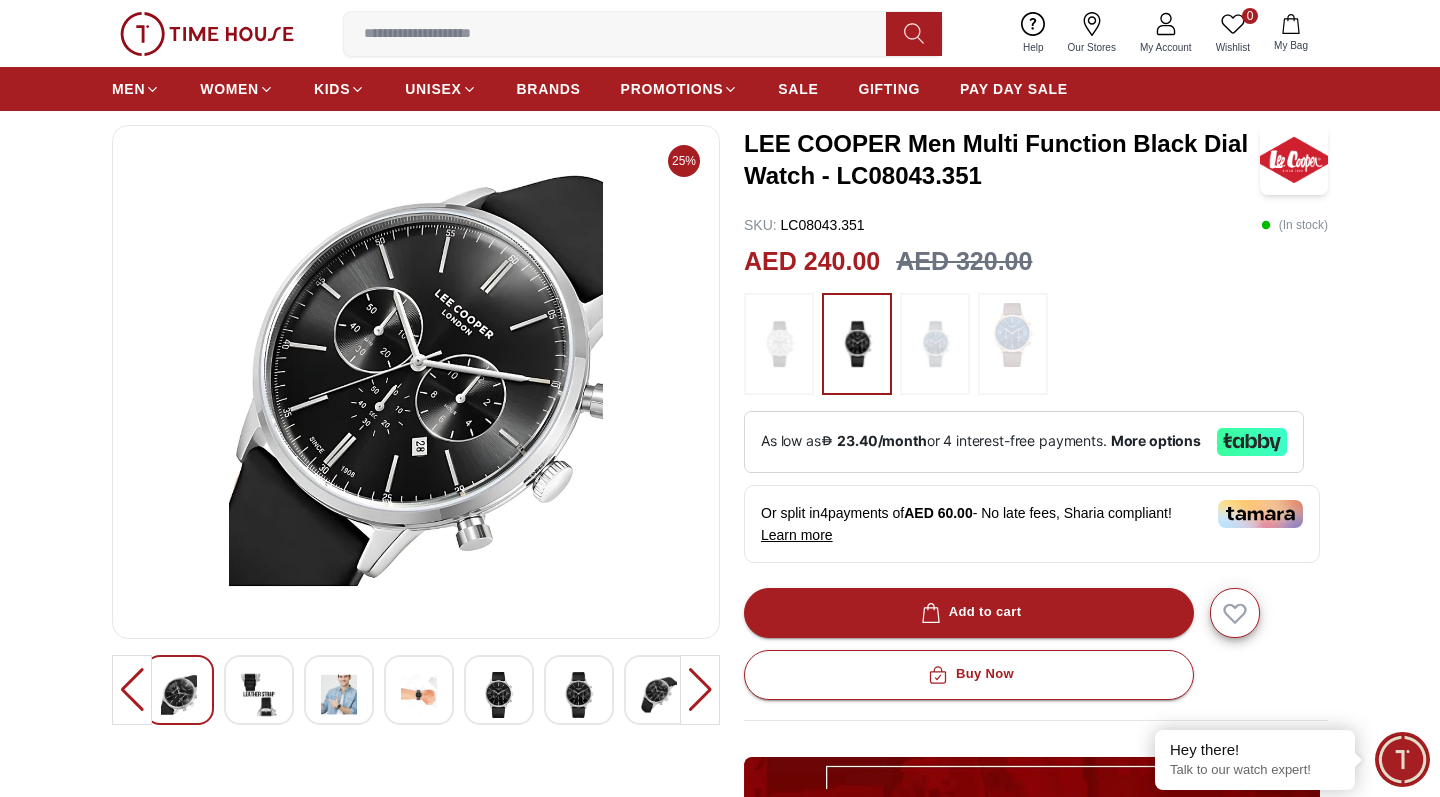 click at bounding box center [499, 695] 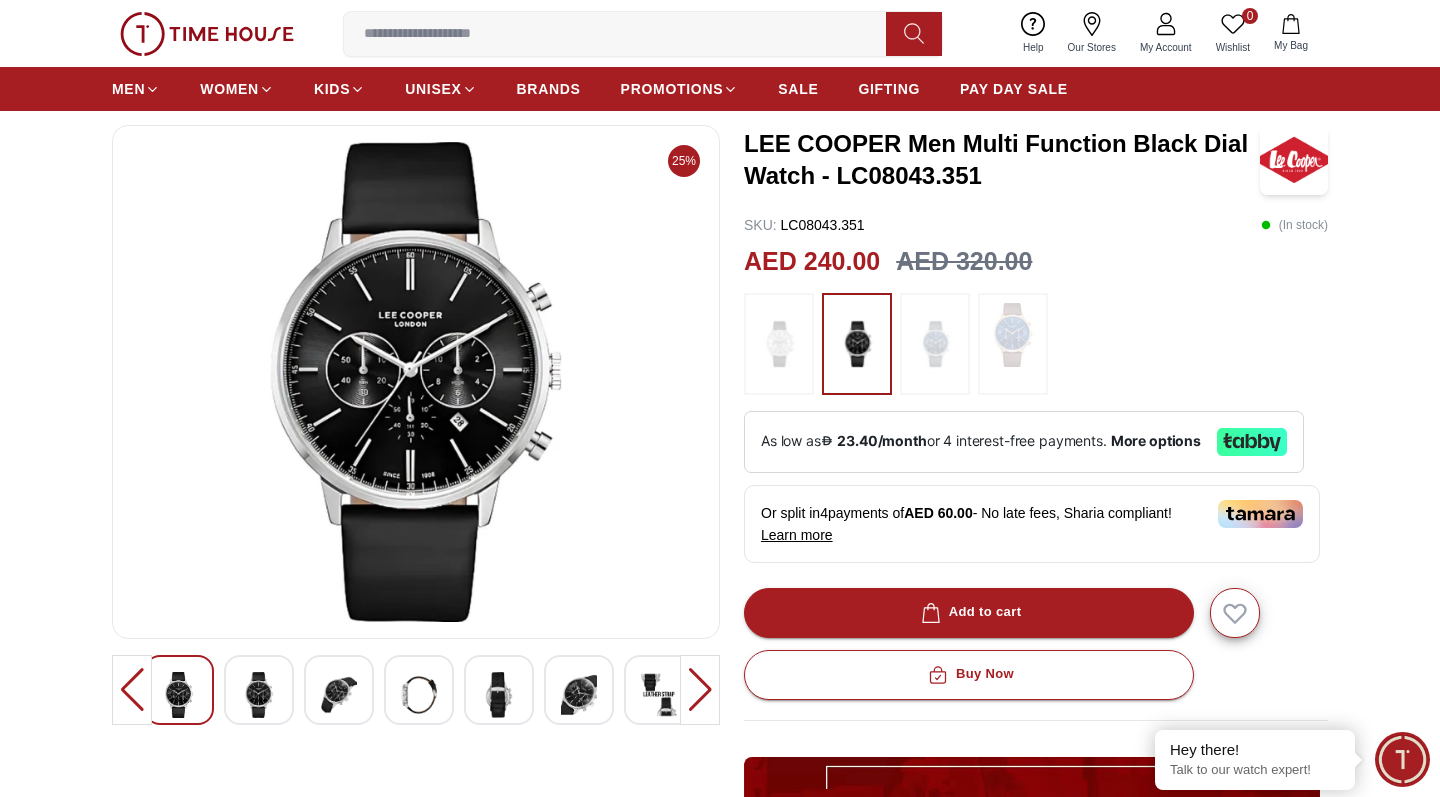 click at bounding box center (1013, 335) 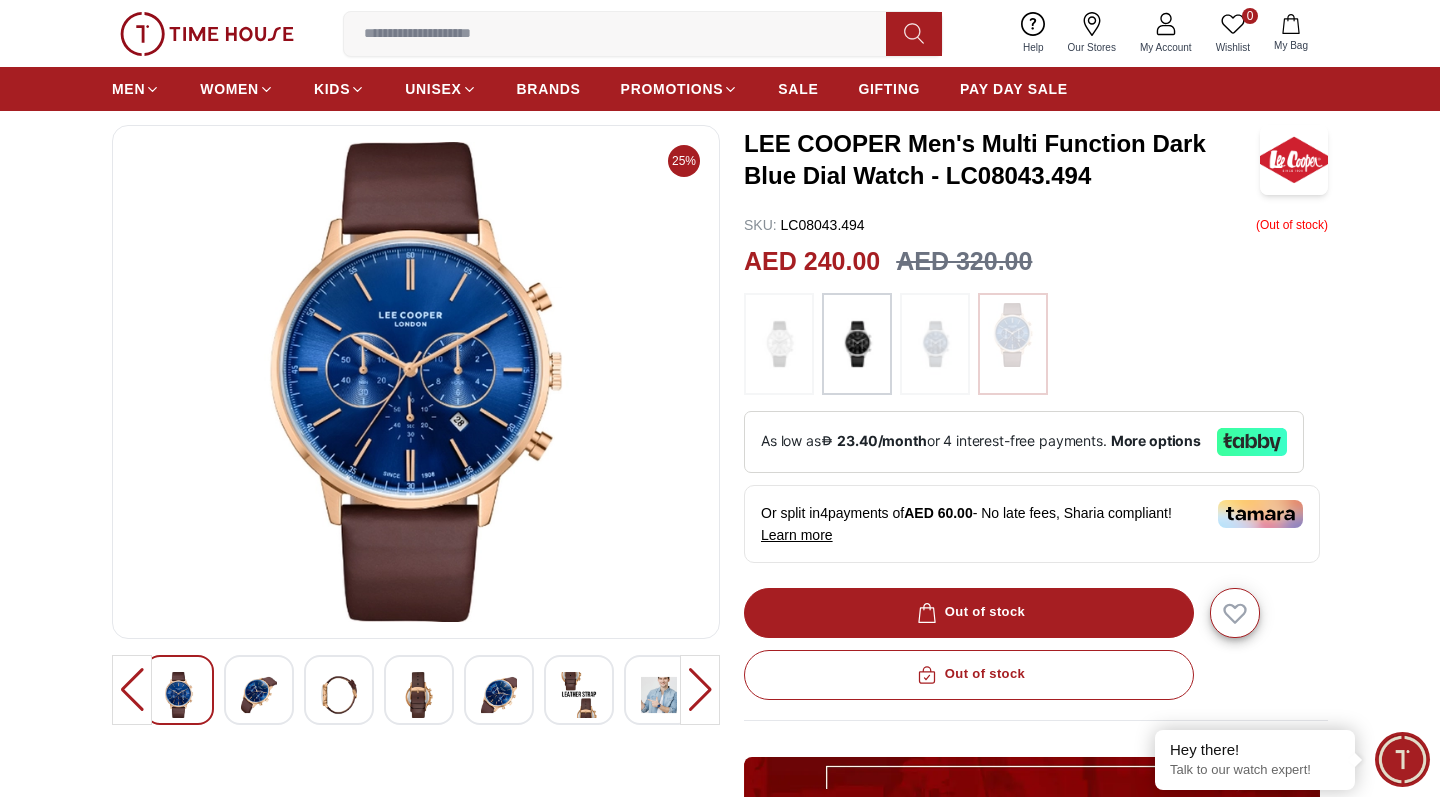 click at bounding box center [579, 695] 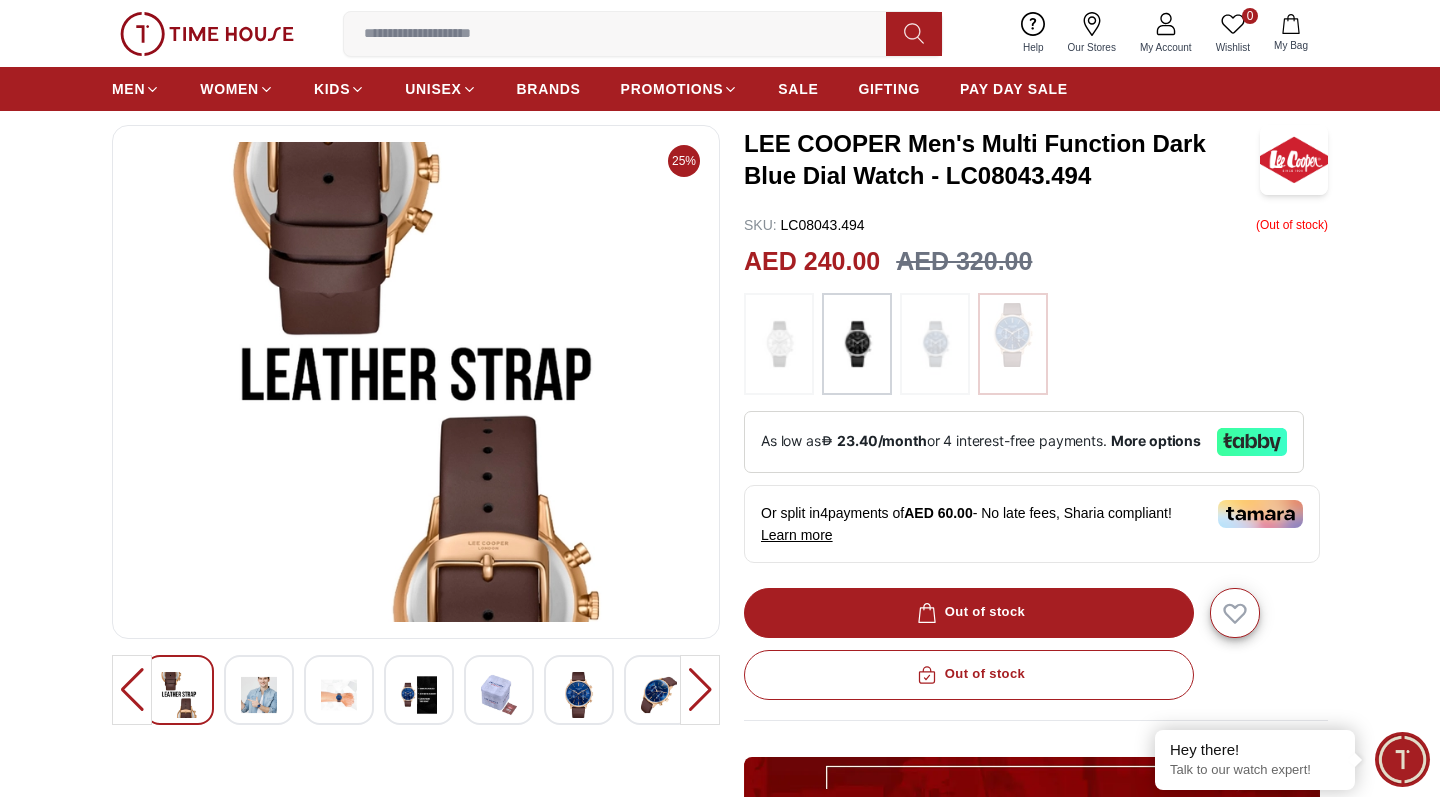 click at bounding box center [499, 695] 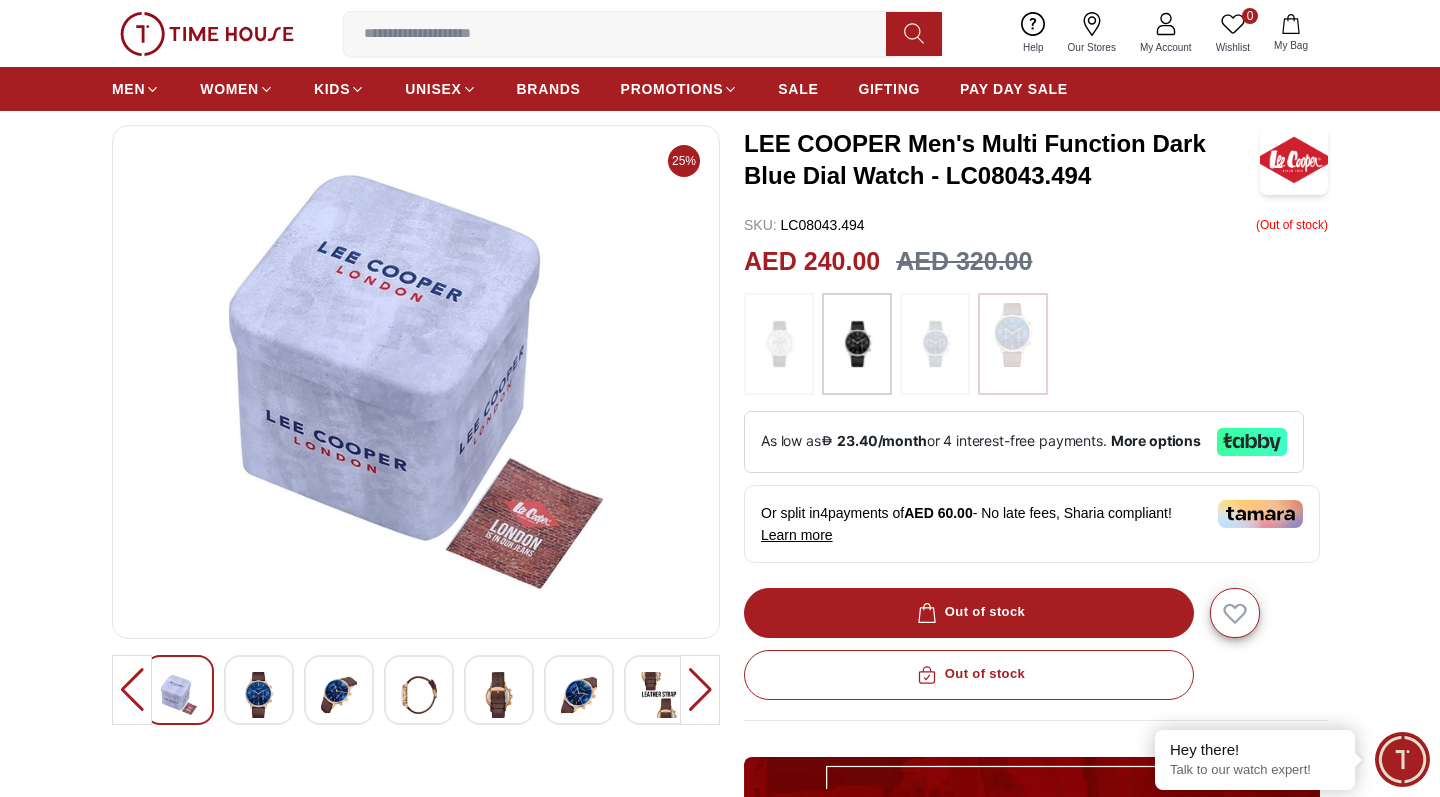 click at bounding box center (419, 695) 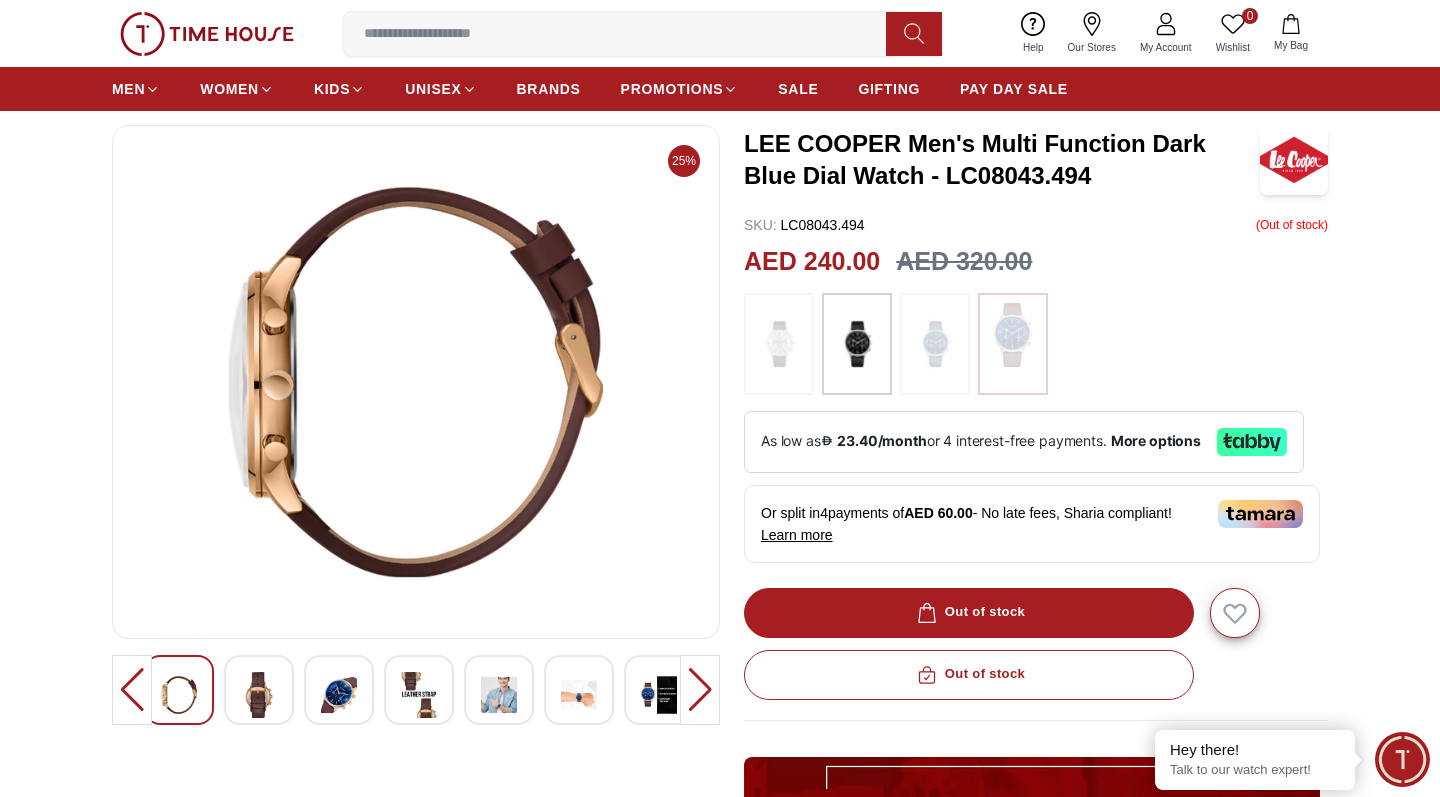 click at bounding box center (339, 695) 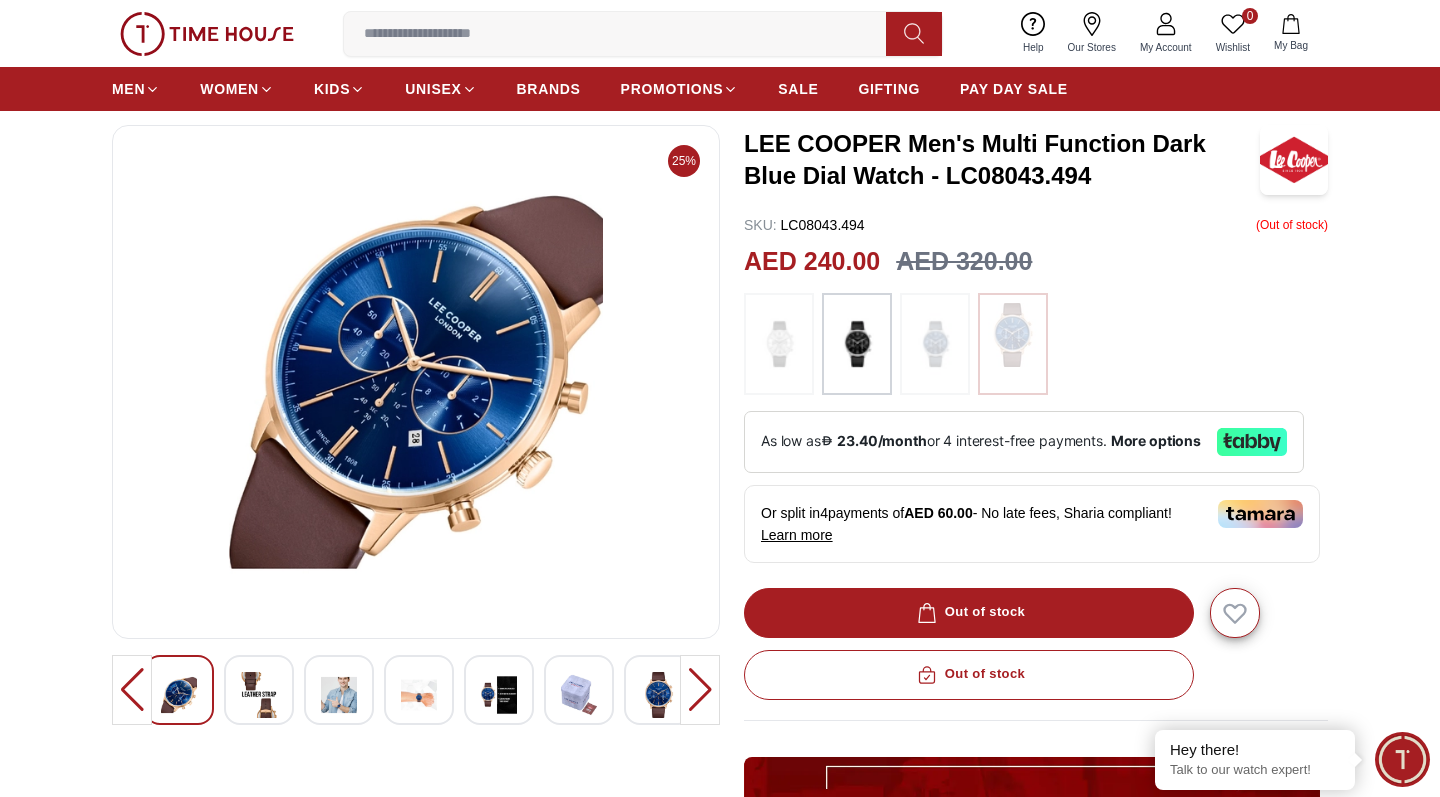 click at bounding box center [259, 695] 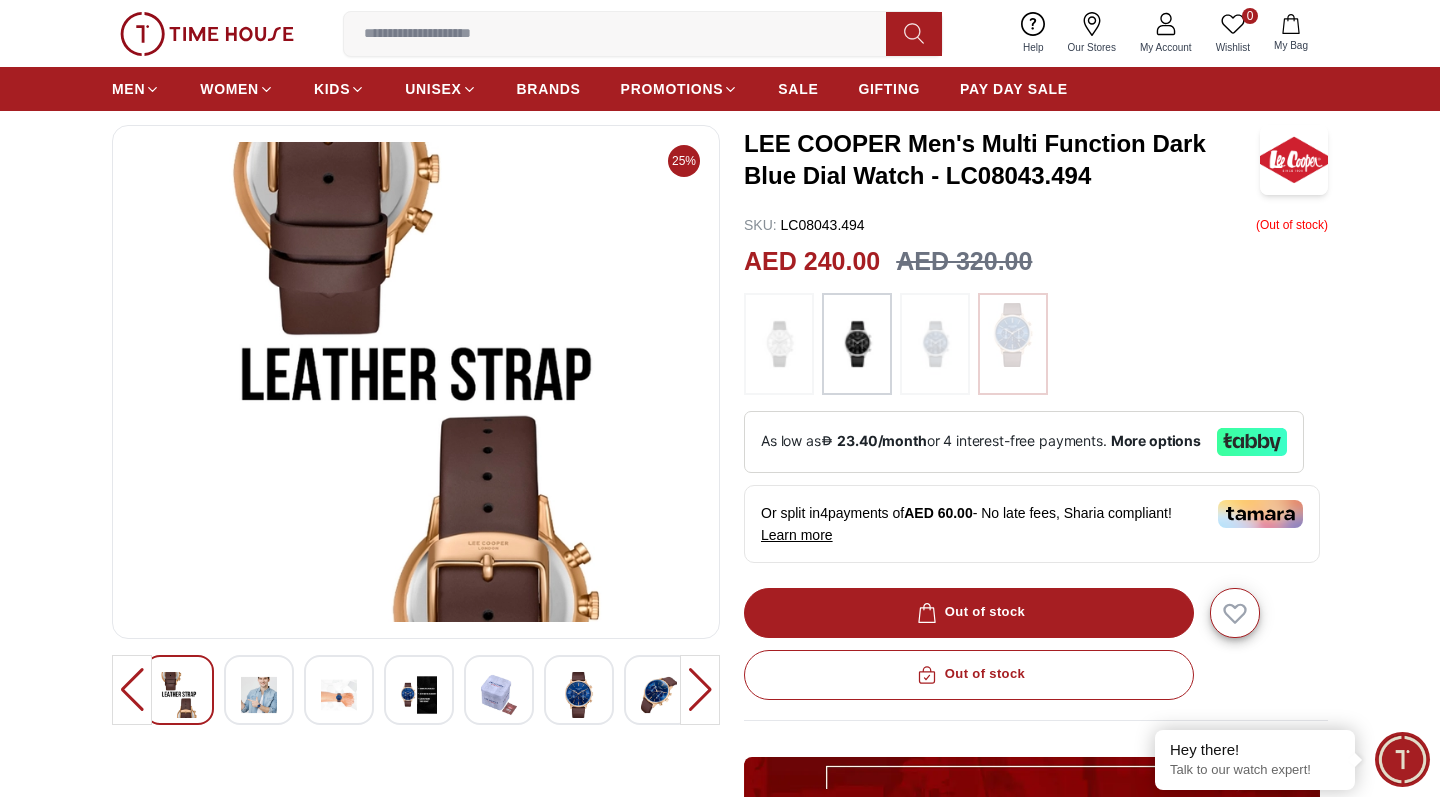 click at bounding box center [179, 695] 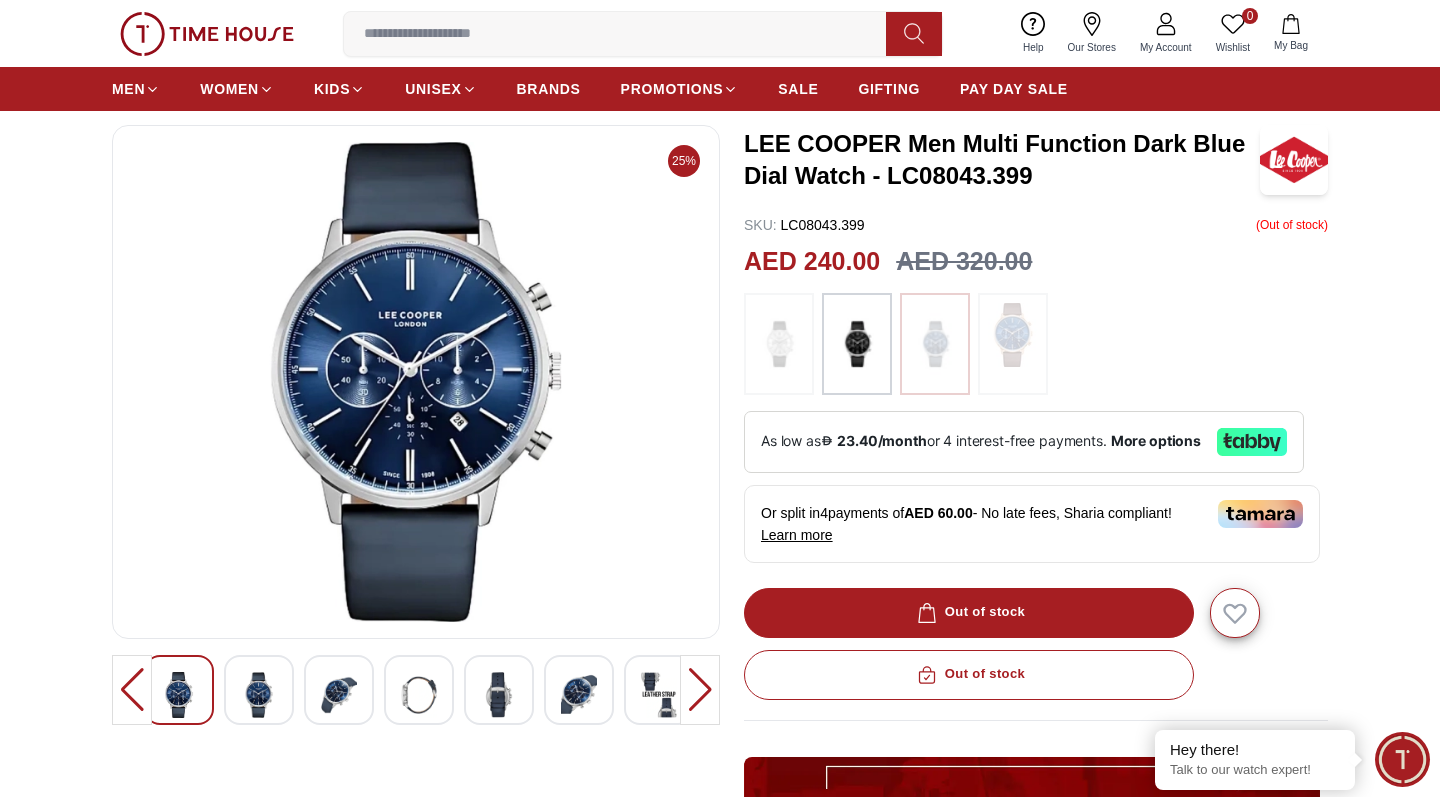click at bounding box center (1013, 335) 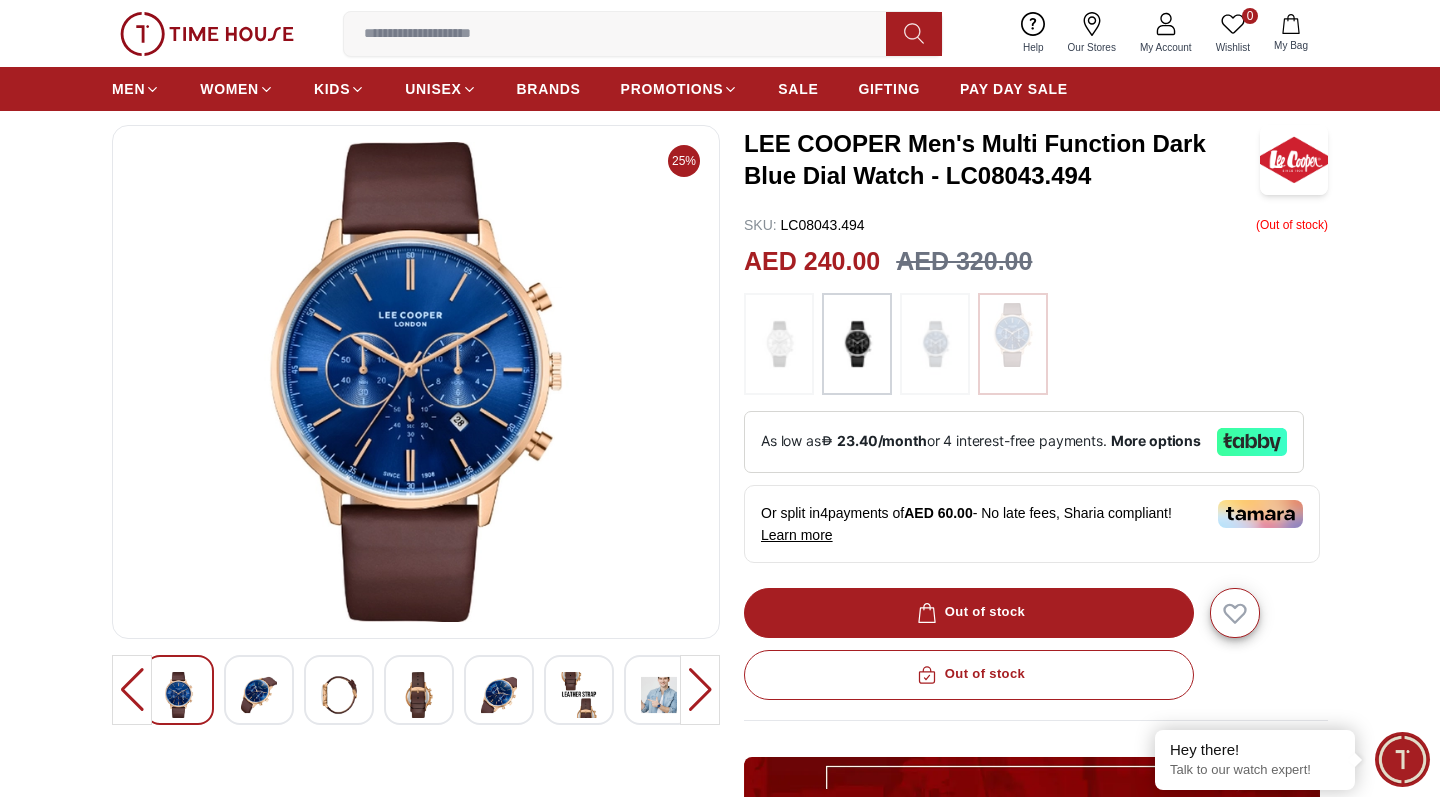 click at bounding box center [857, 344] 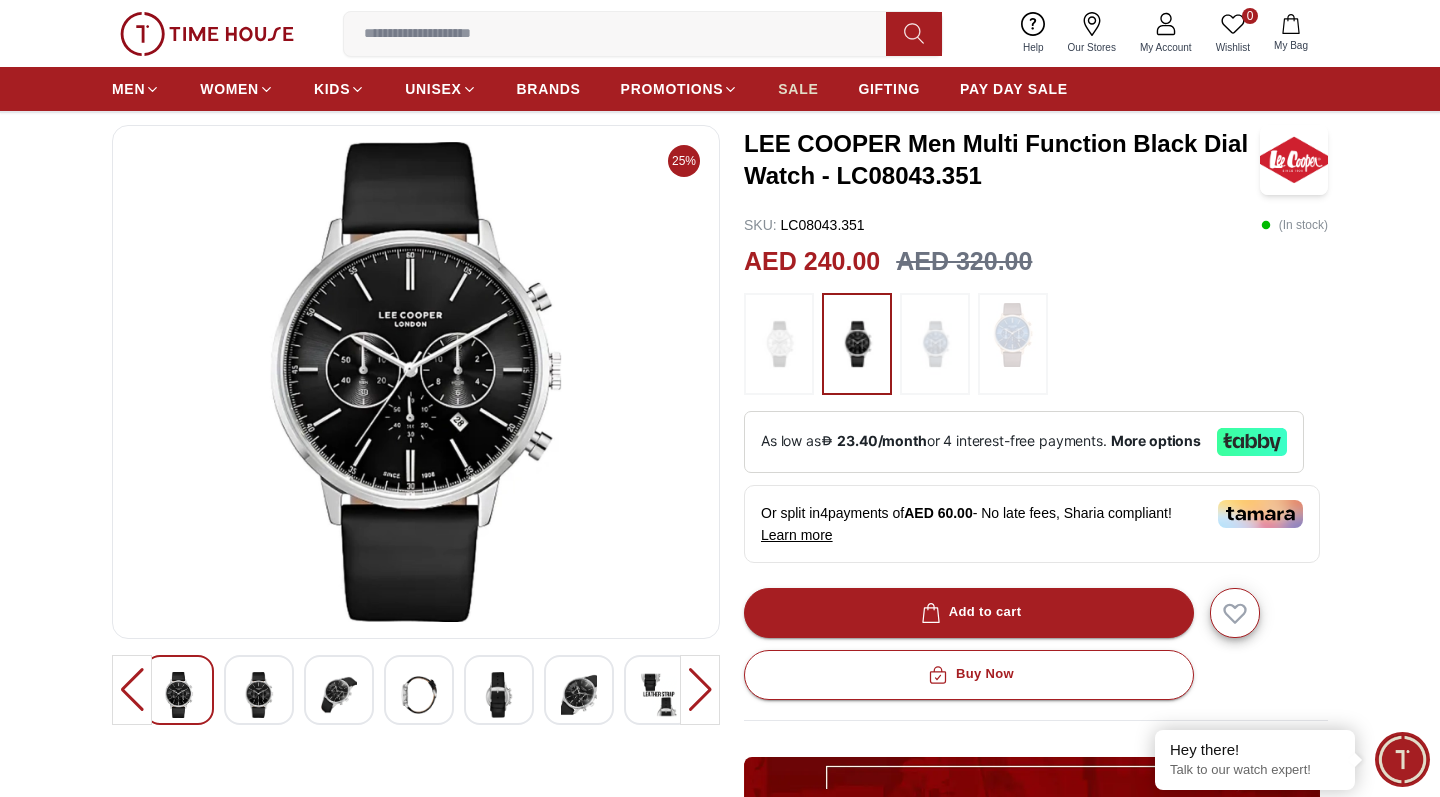 click on "SALE" at bounding box center [798, 89] 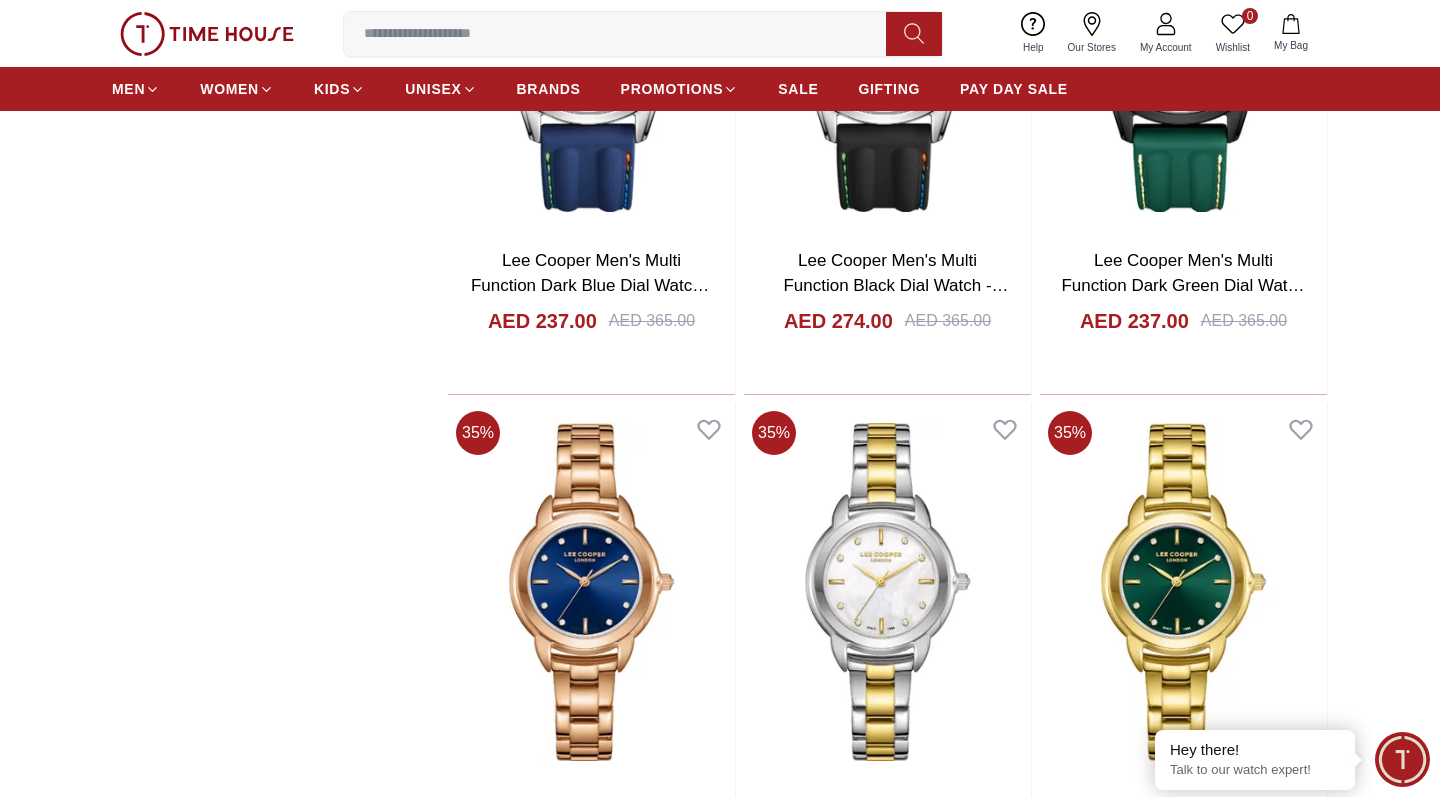 scroll, scrollTop: 3083, scrollLeft: 0, axis: vertical 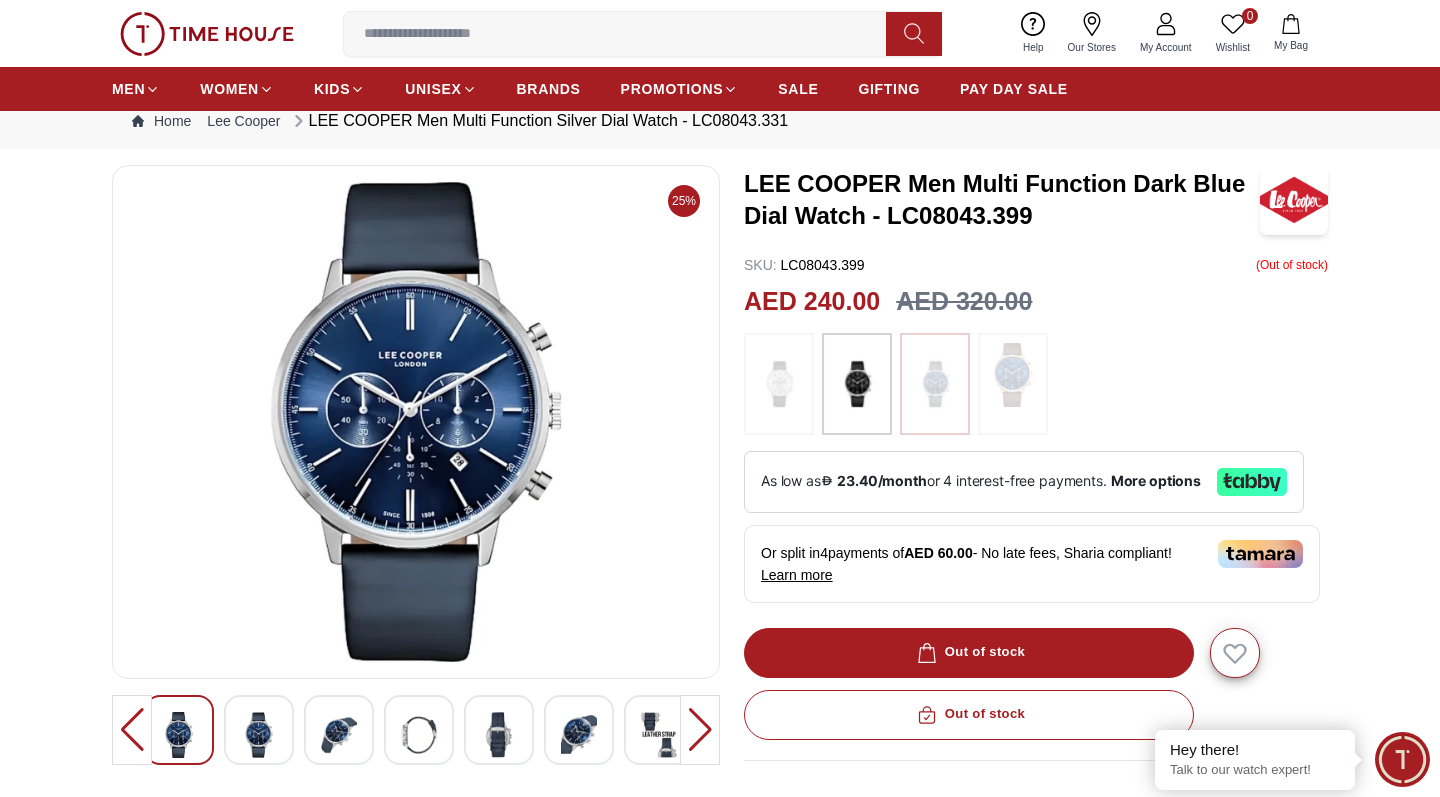 click at bounding box center [779, 384] 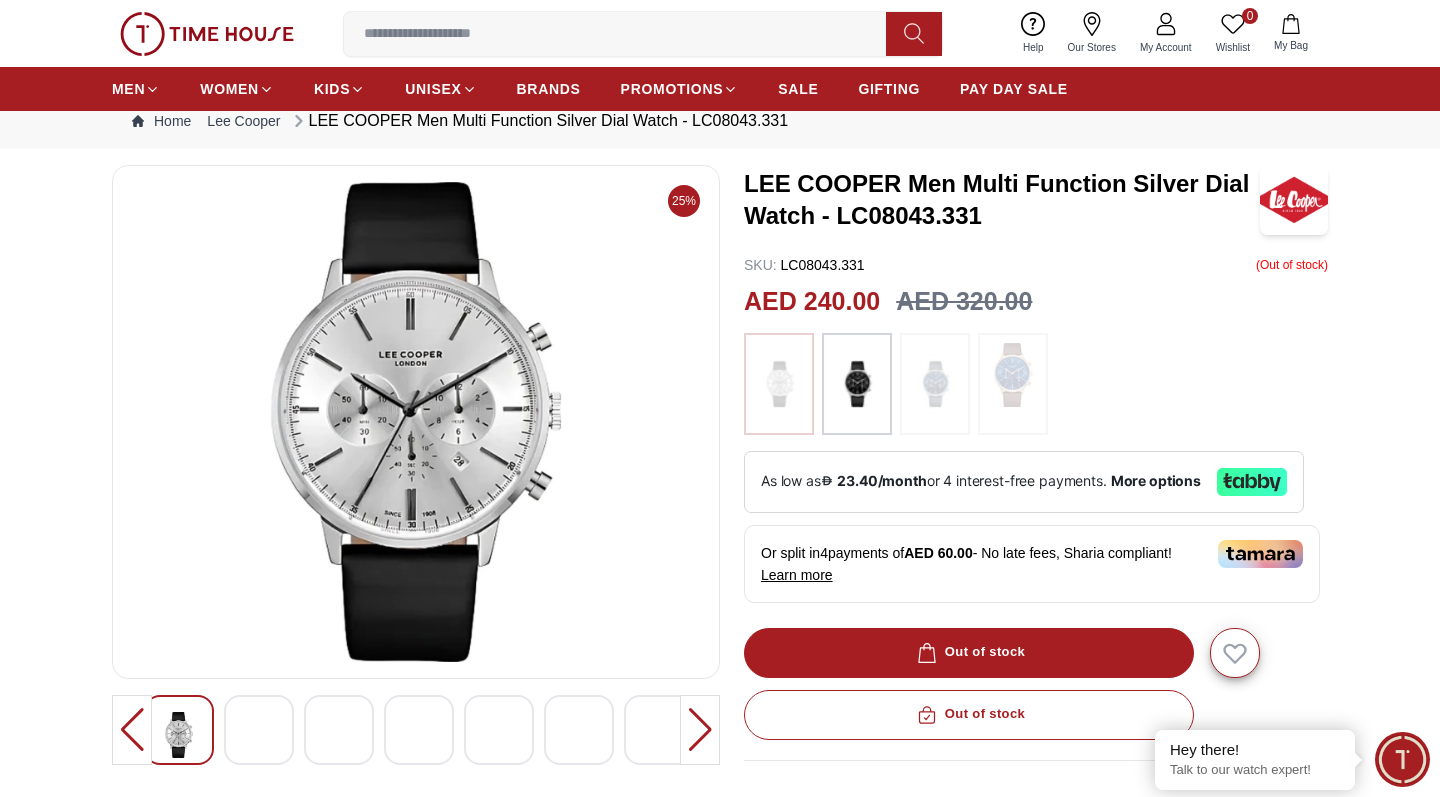 click at bounding box center [259, 735] 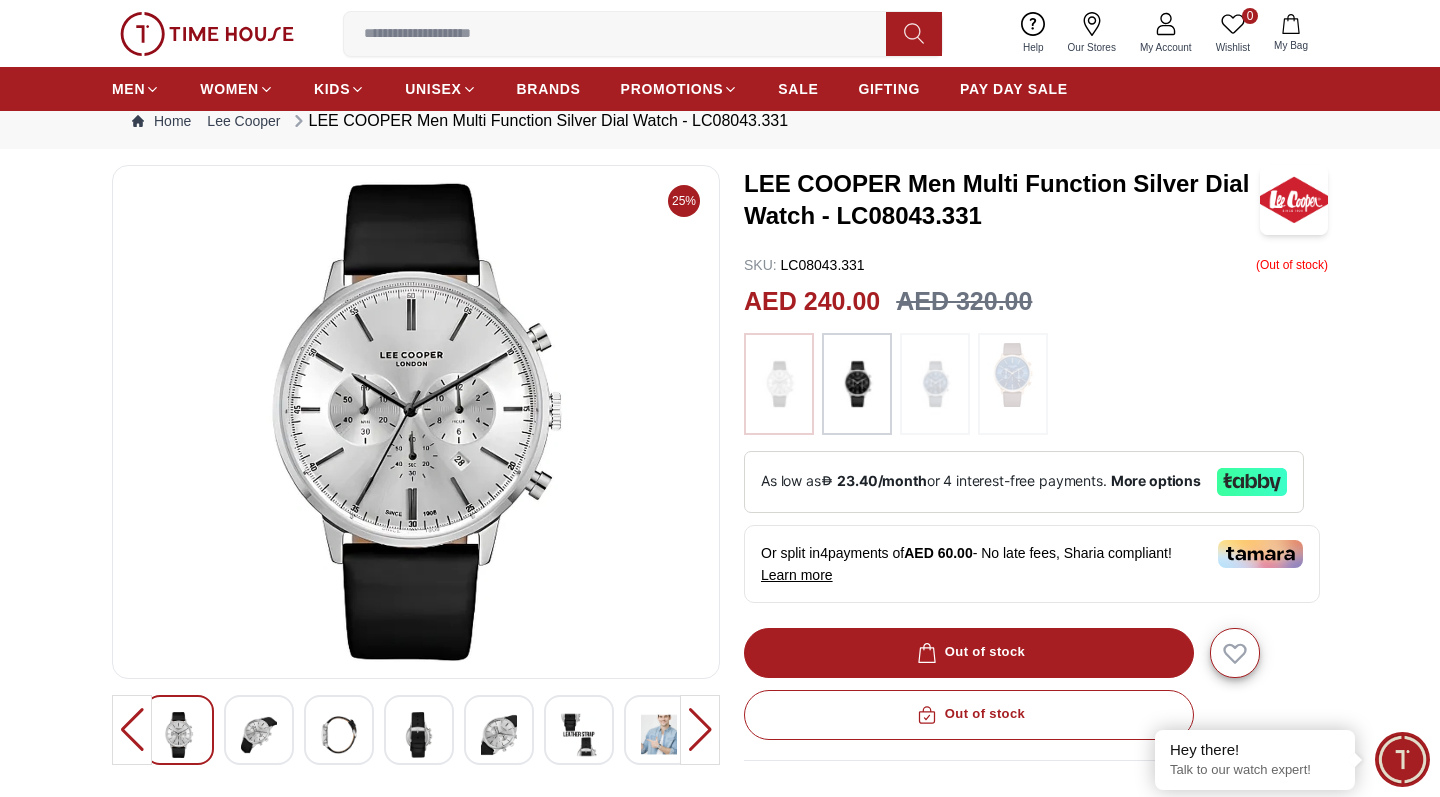 click at bounding box center [259, 735] 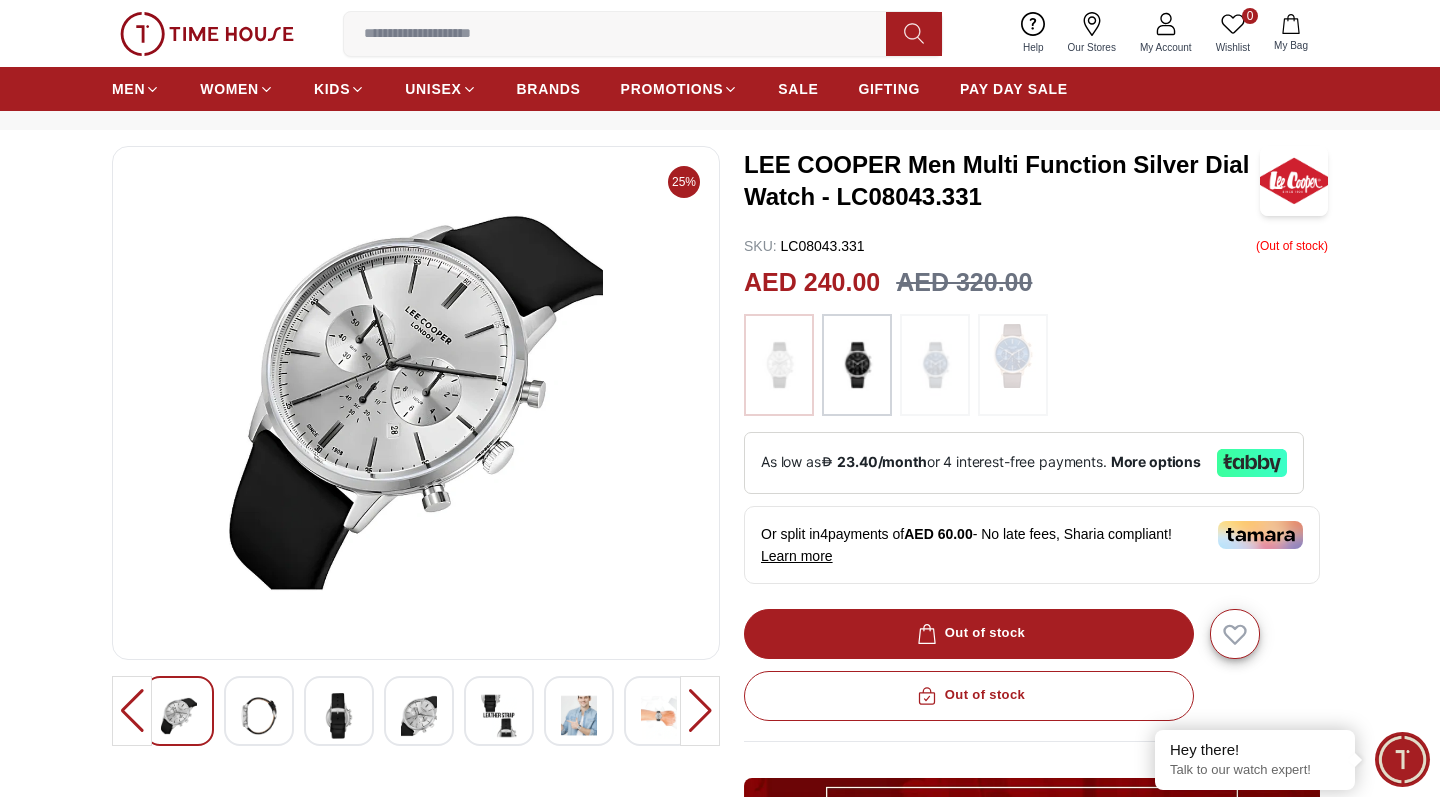 scroll, scrollTop: 70, scrollLeft: 0, axis: vertical 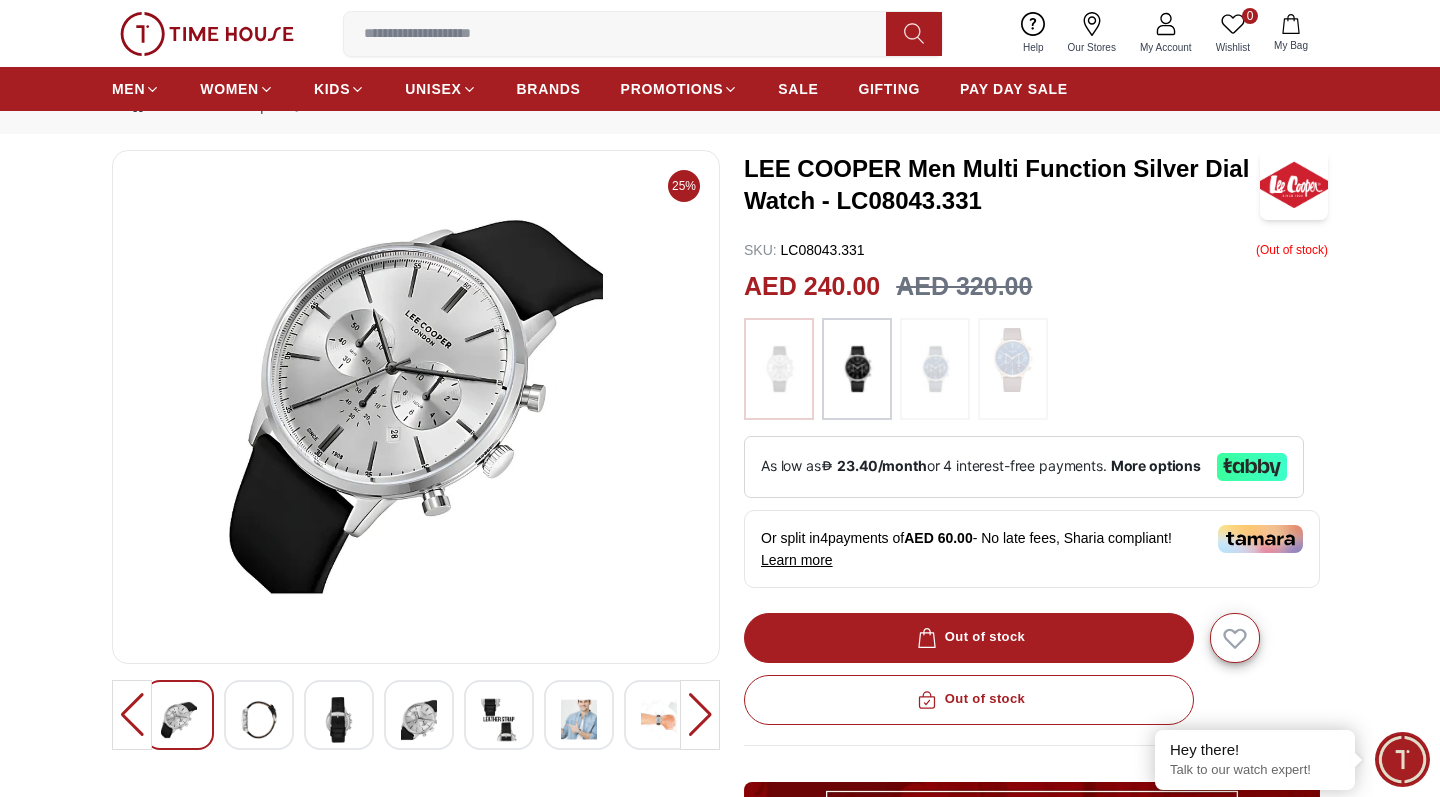 click at bounding box center (419, 720) 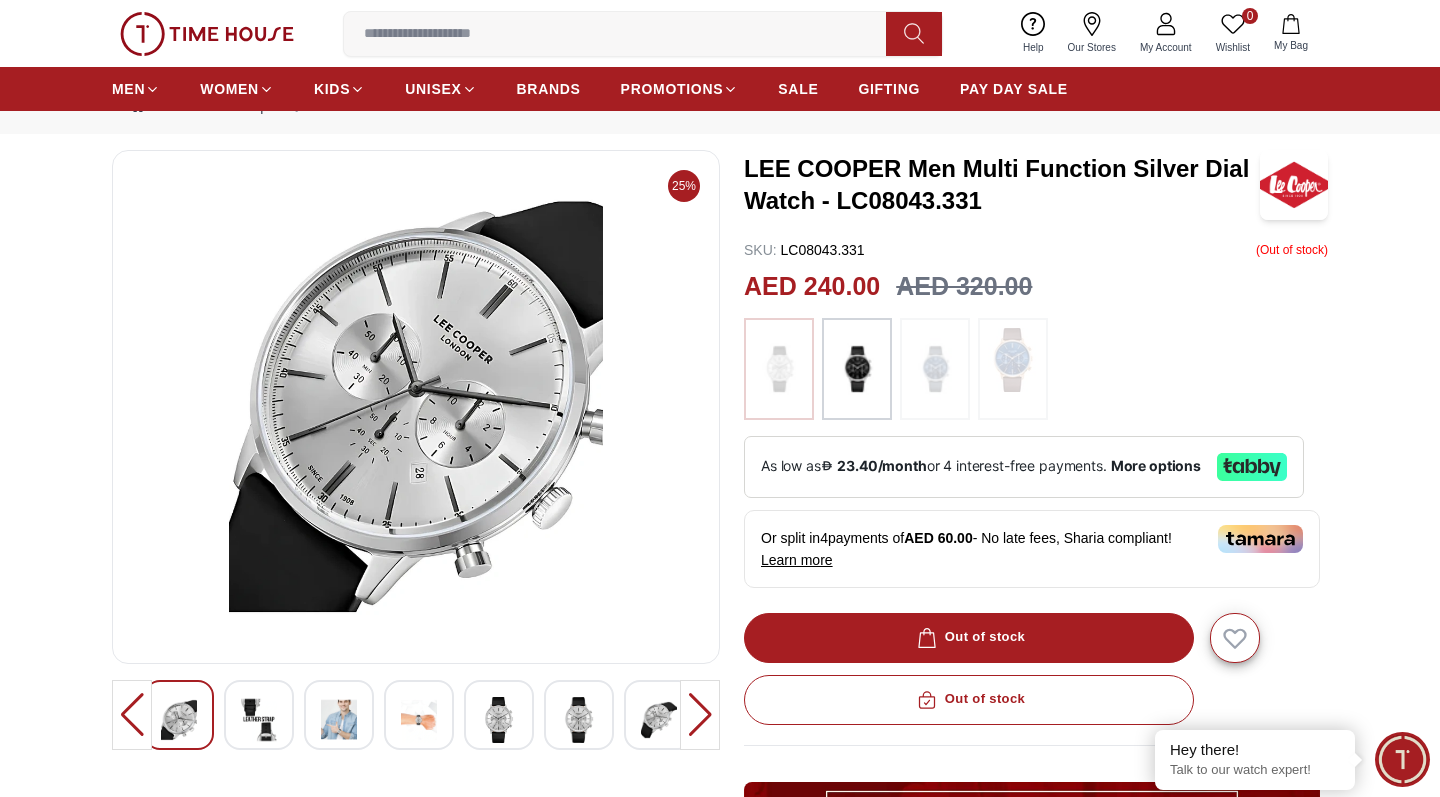 click at bounding box center (419, 720) 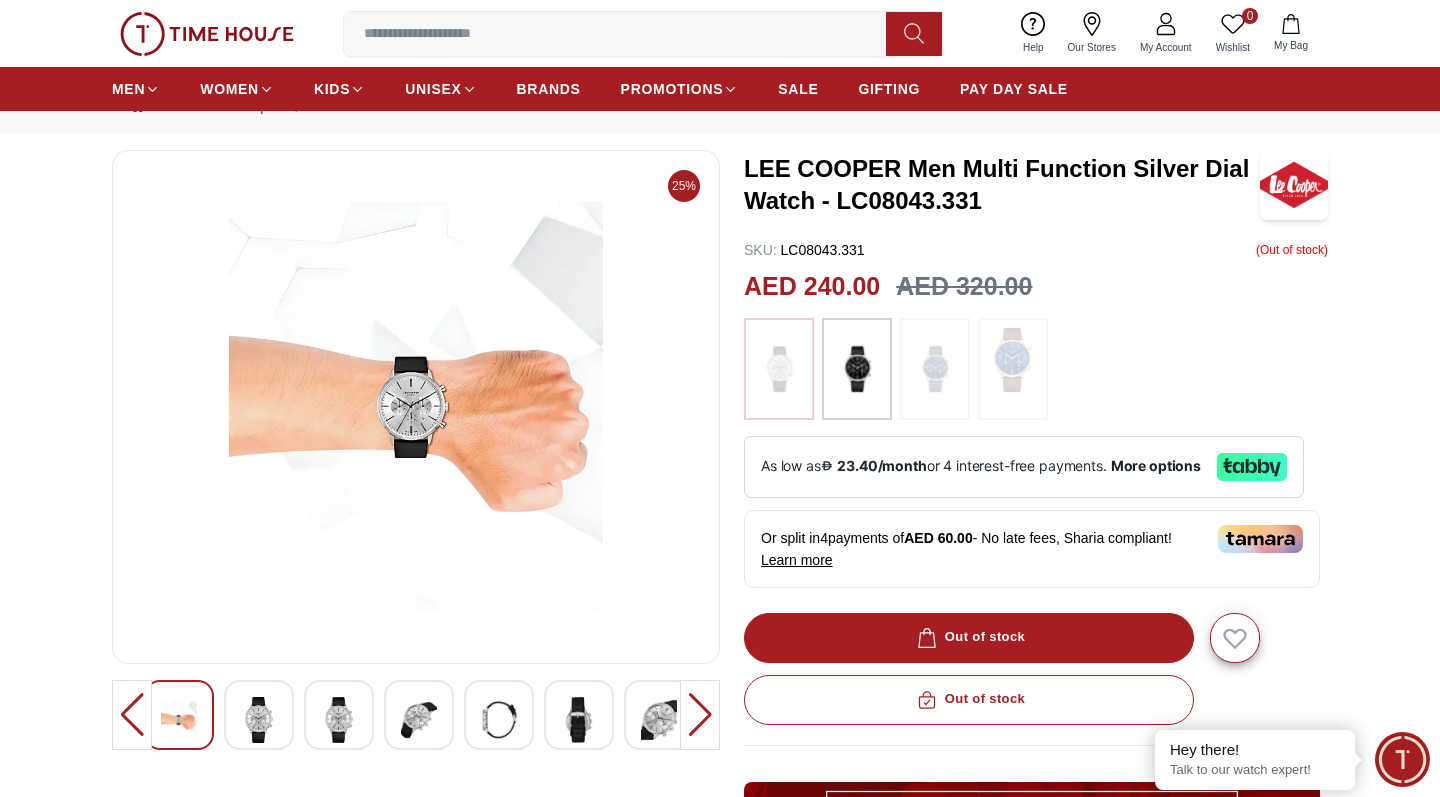 click at bounding box center [499, 720] 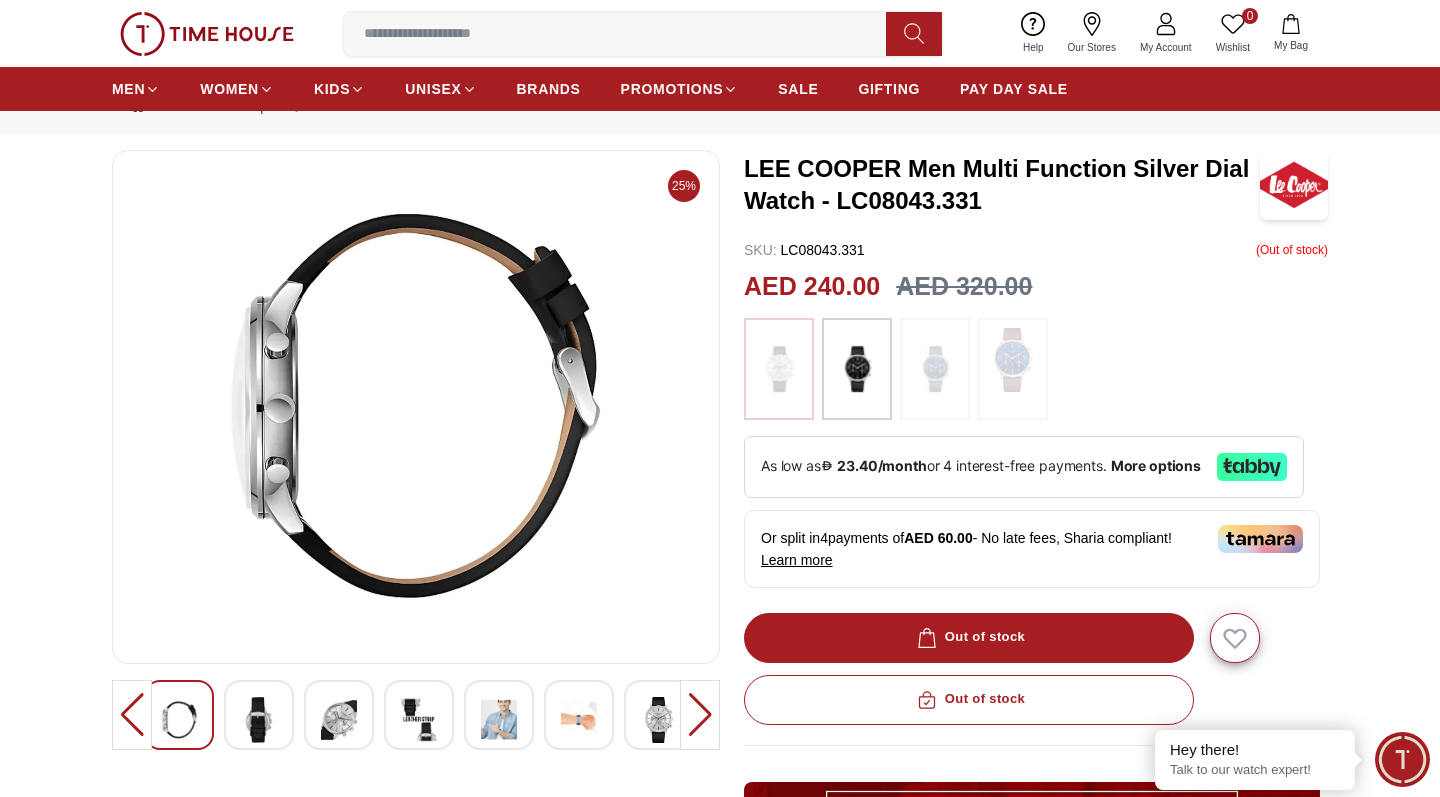click at bounding box center (579, 720) 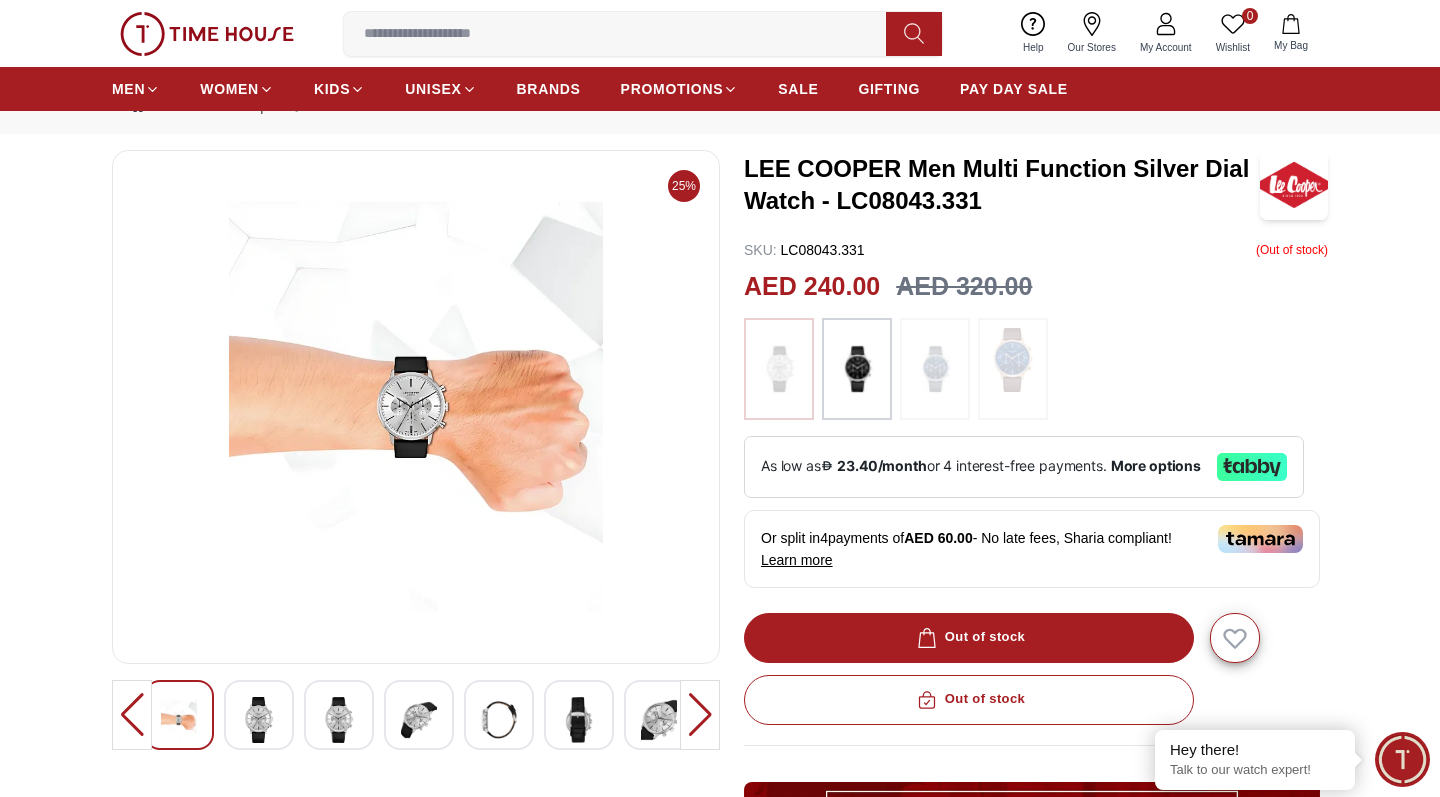 click at bounding box center [659, 720] 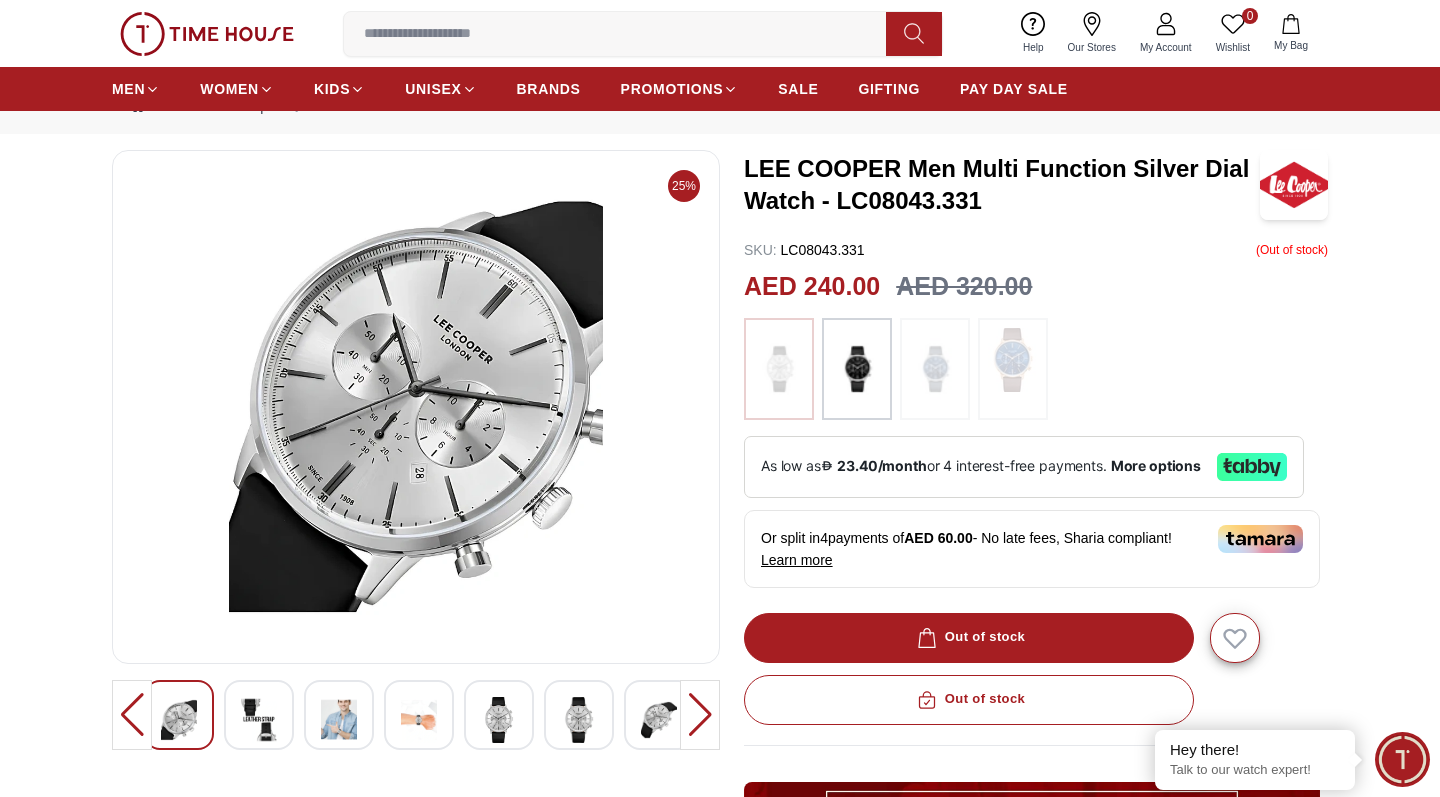 click at bounding box center [700, 715] 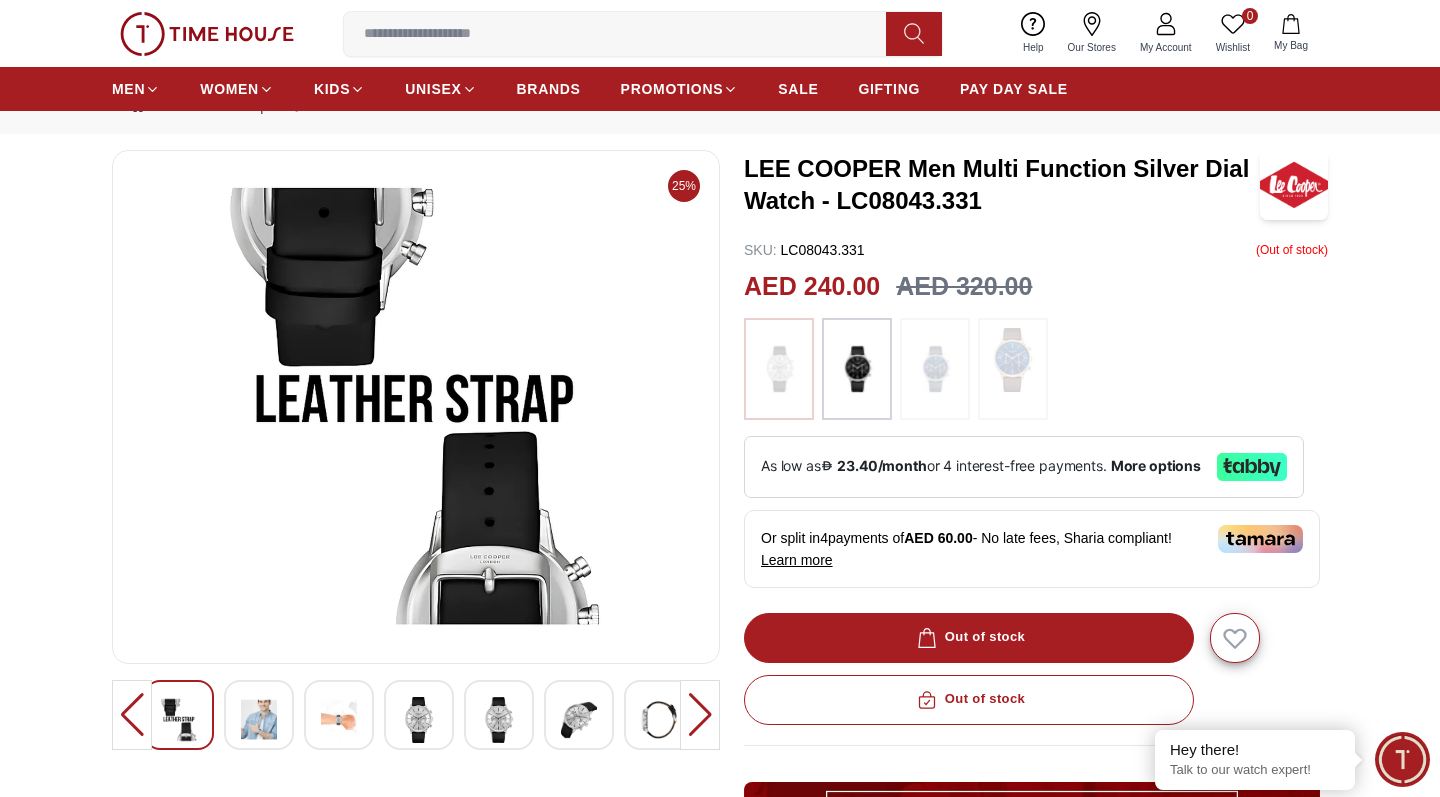 click at bounding box center (700, 715) 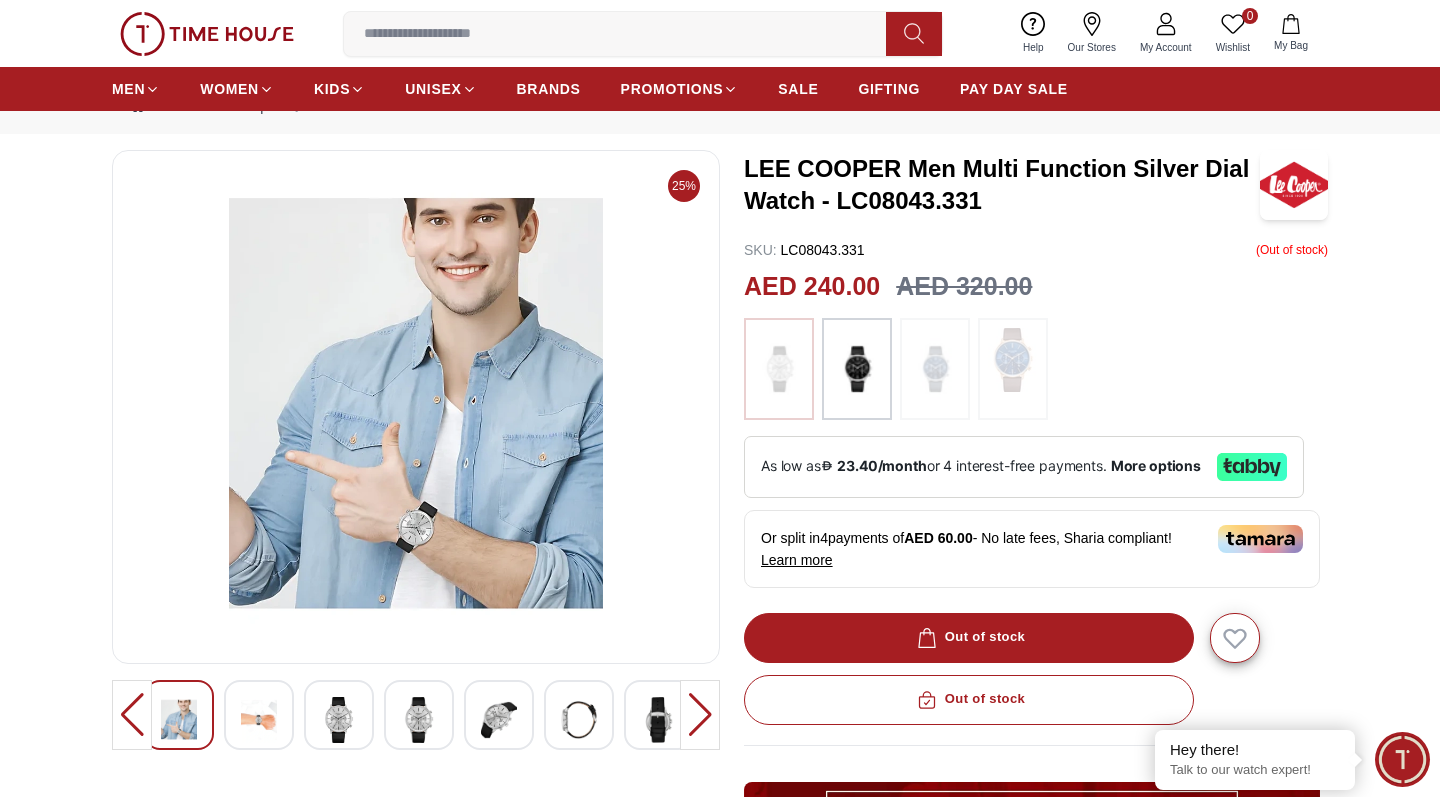 click at bounding box center [700, 715] 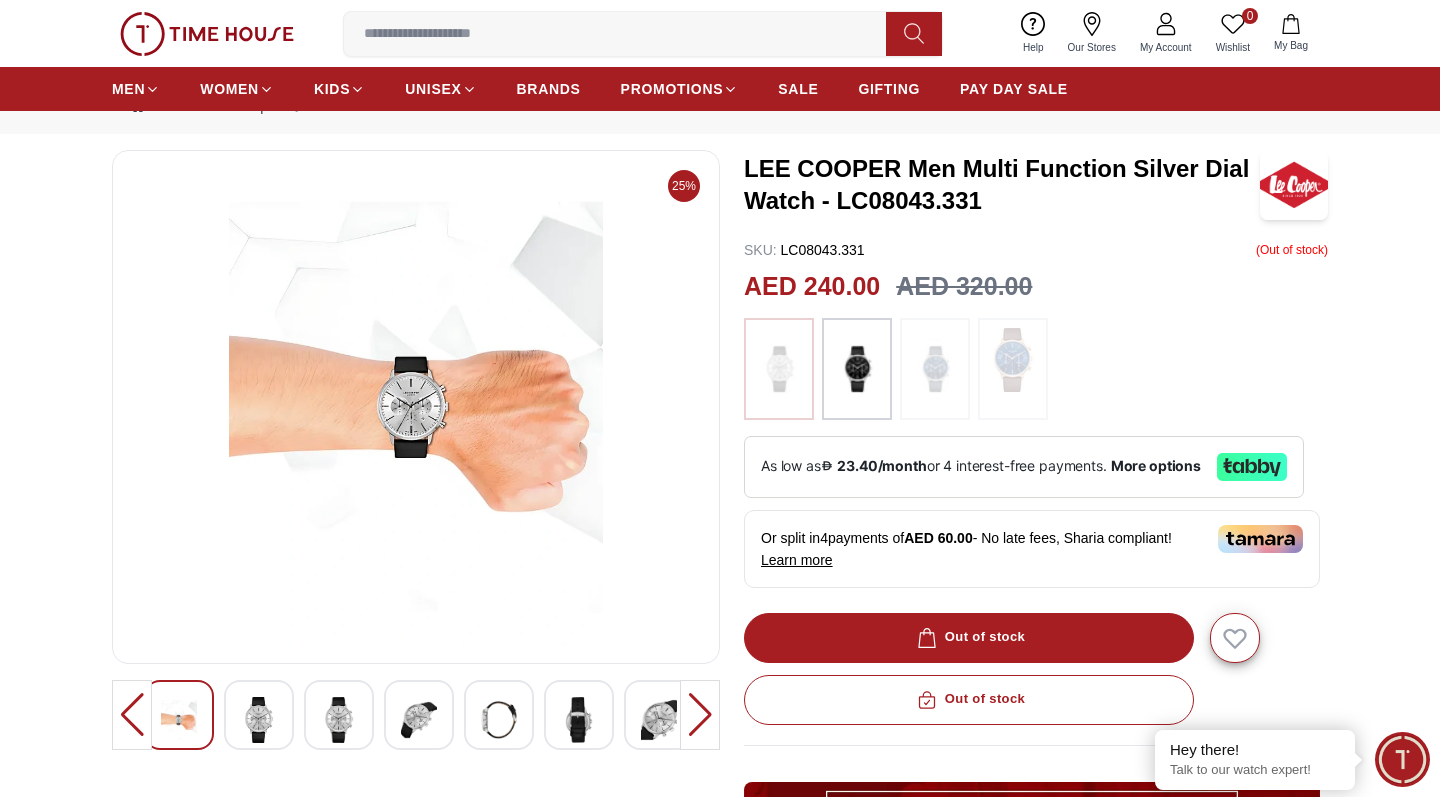 click at bounding box center [857, 369] 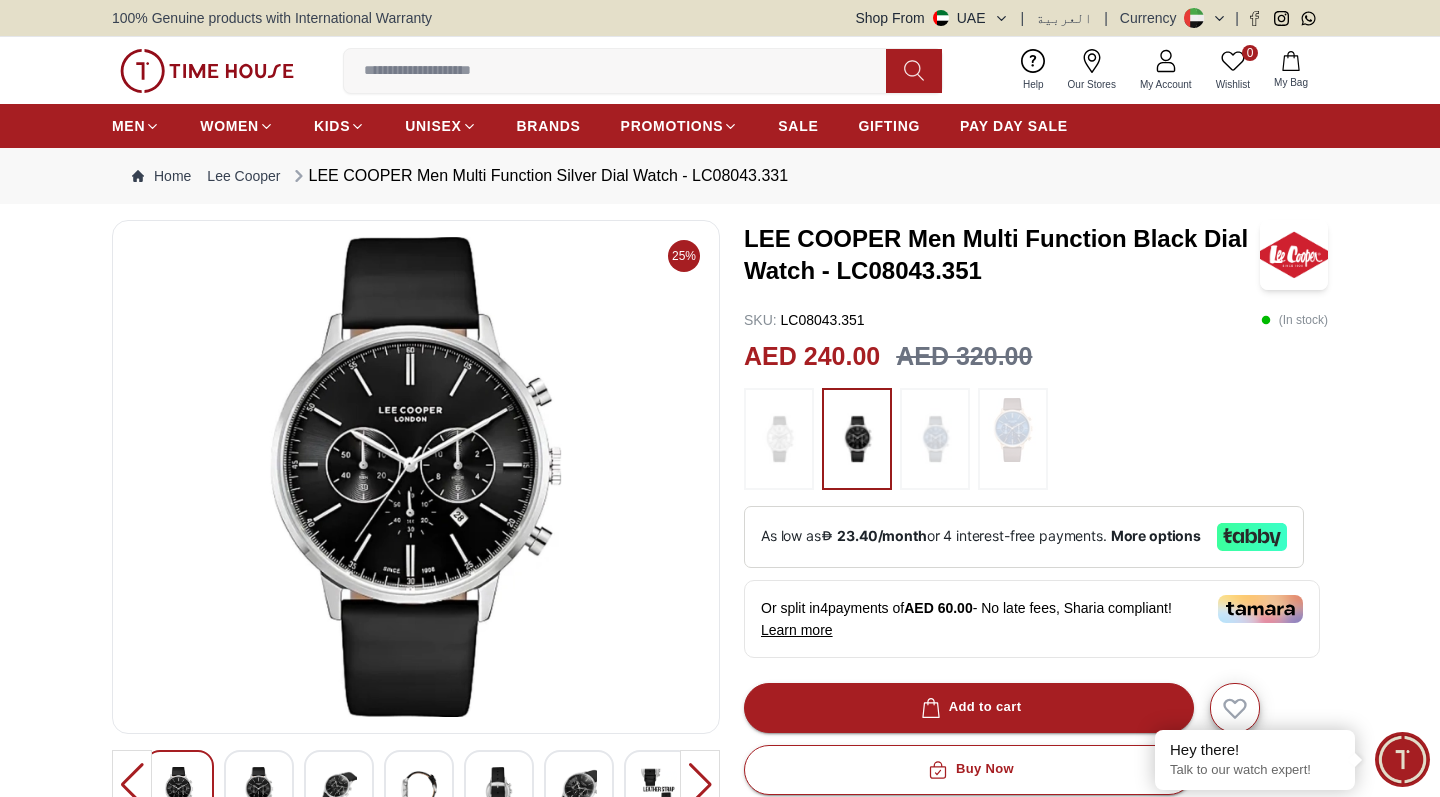 scroll, scrollTop: 0, scrollLeft: 0, axis: both 